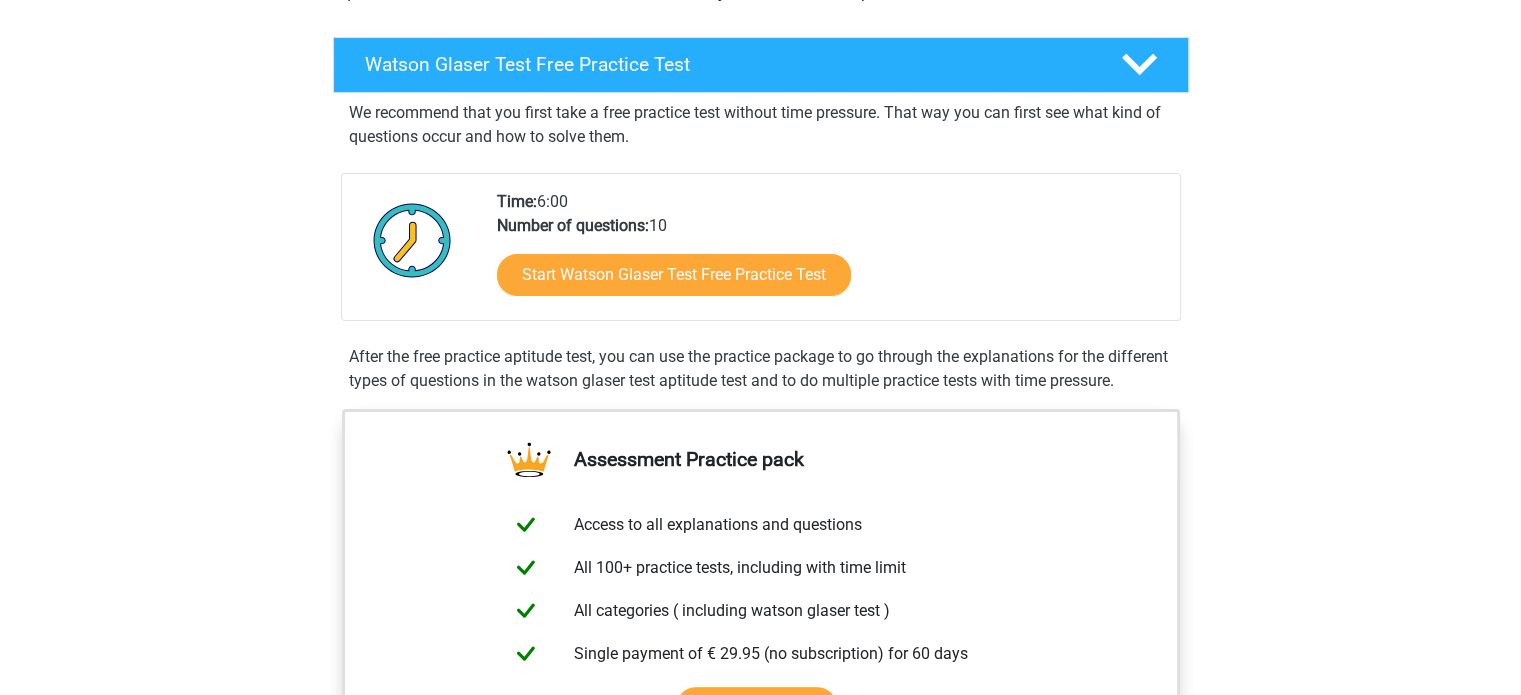 scroll, scrollTop: 292, scrollLeft: 0, axis: vertical 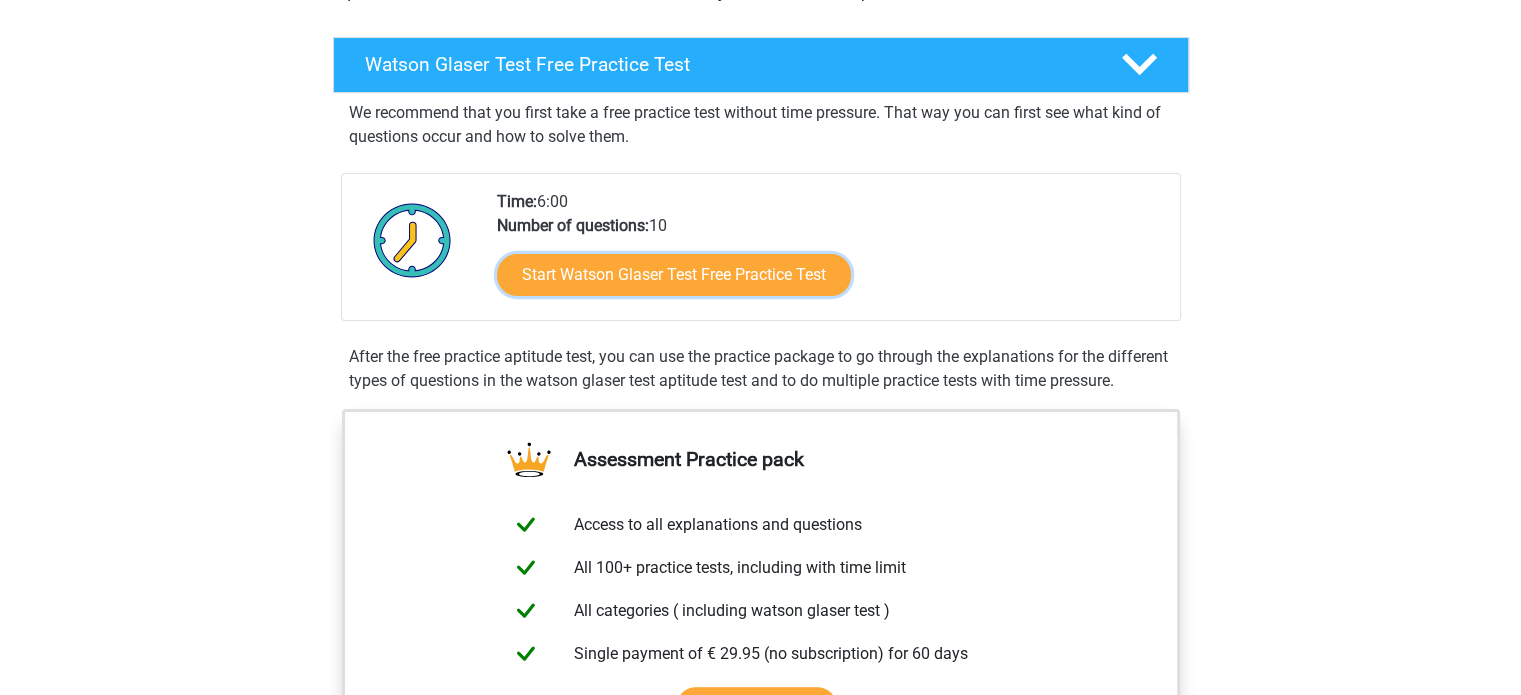 click on "Start Watson Glaser Test
Free Practice Test" at bounding box center [674, 275] 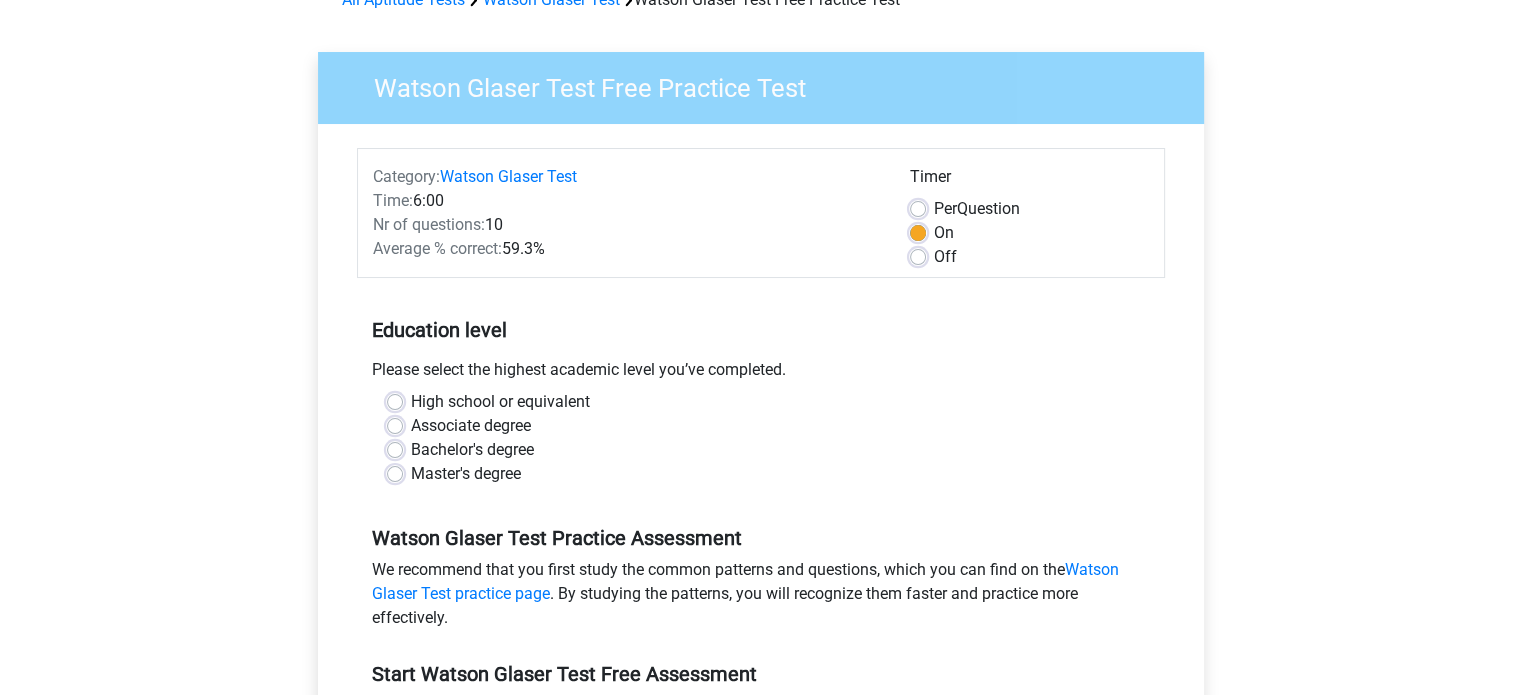 scroll, scrollTop: 112, scrollLeft: 0, axis: vertical 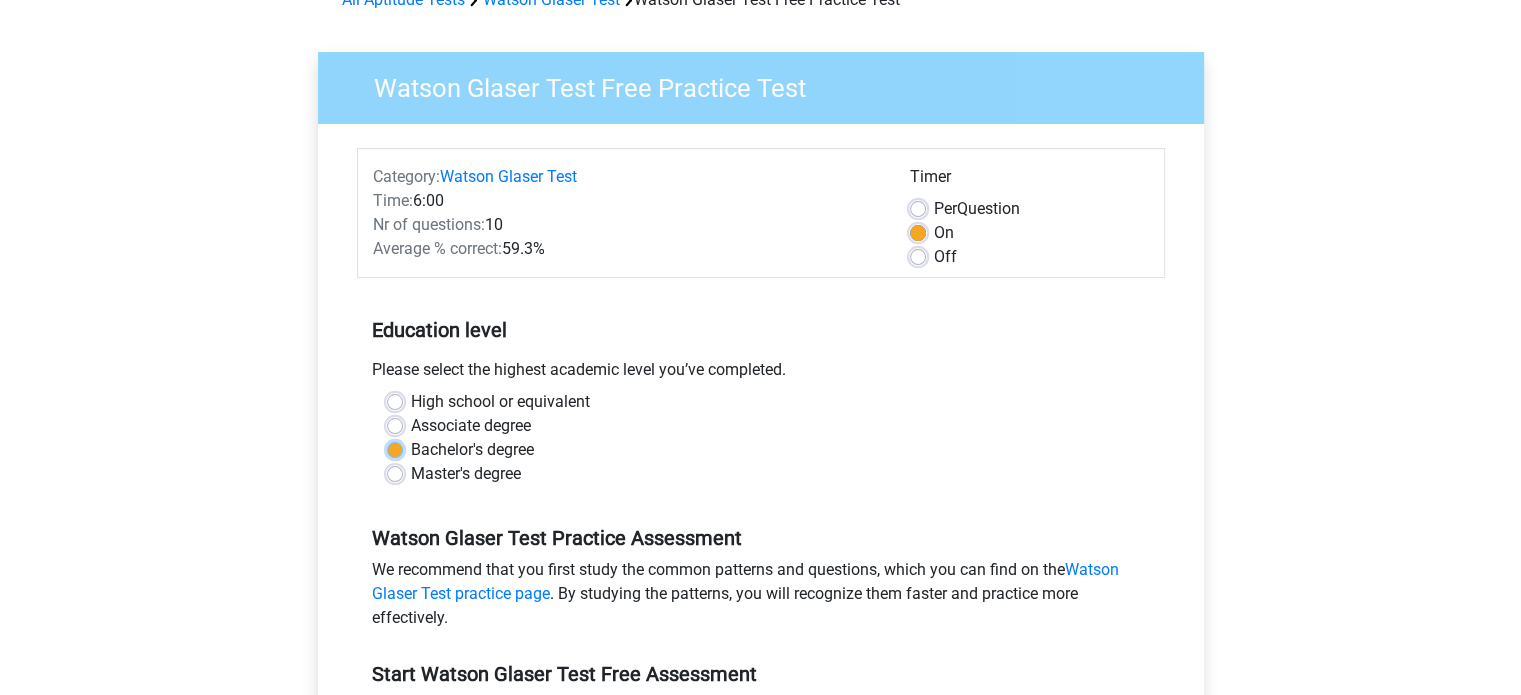 click on "Bachelor's degree" at bounding box center [395, 448] 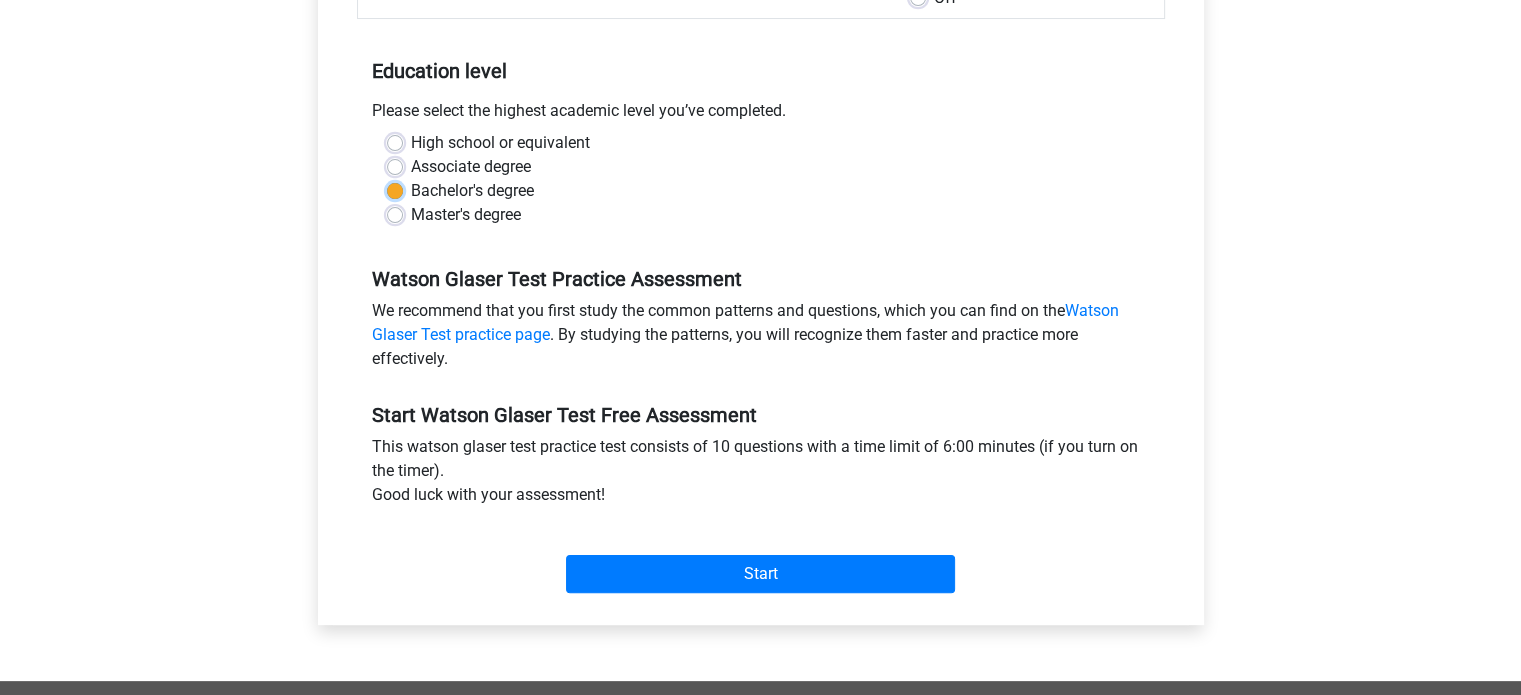 scroll, scrollTop: 476, scrollLeft: 0, axis: vertical 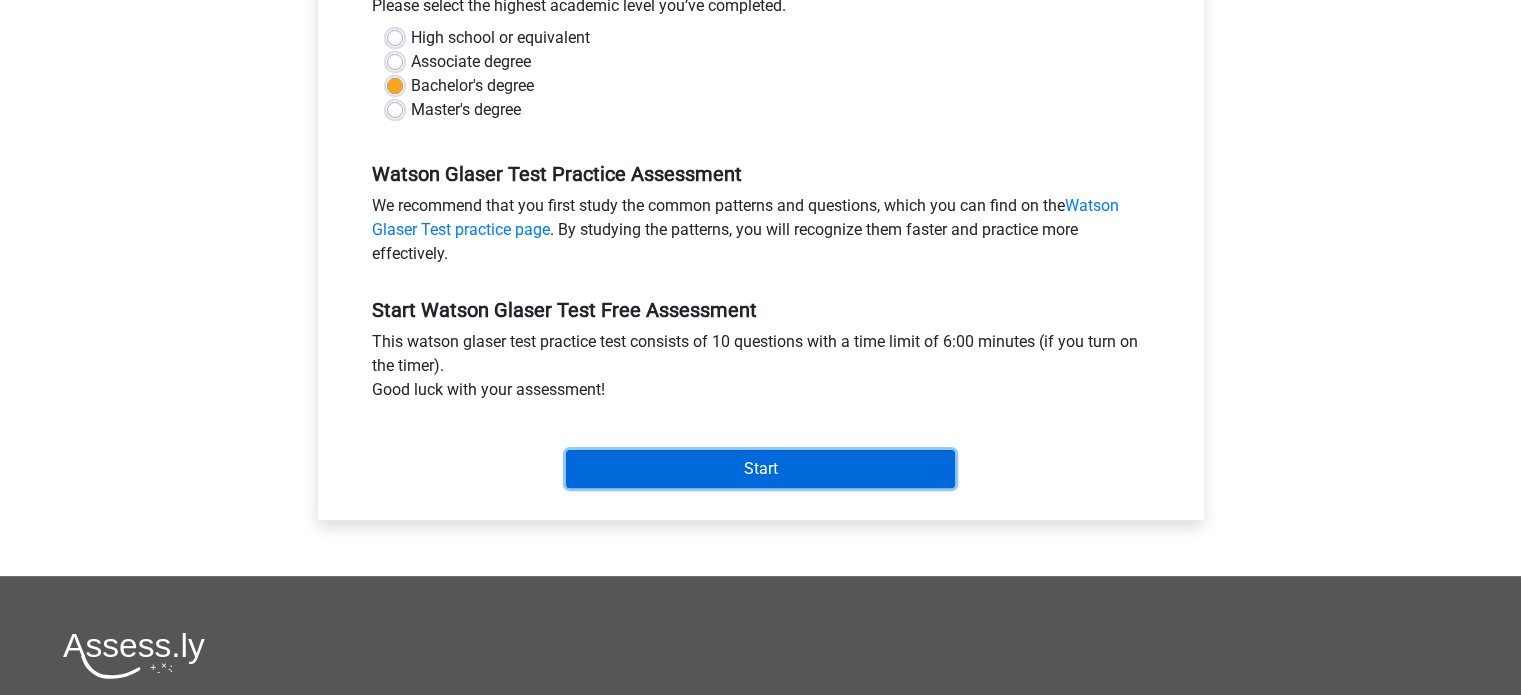 click on "Start" at bounding box center (760, 469) 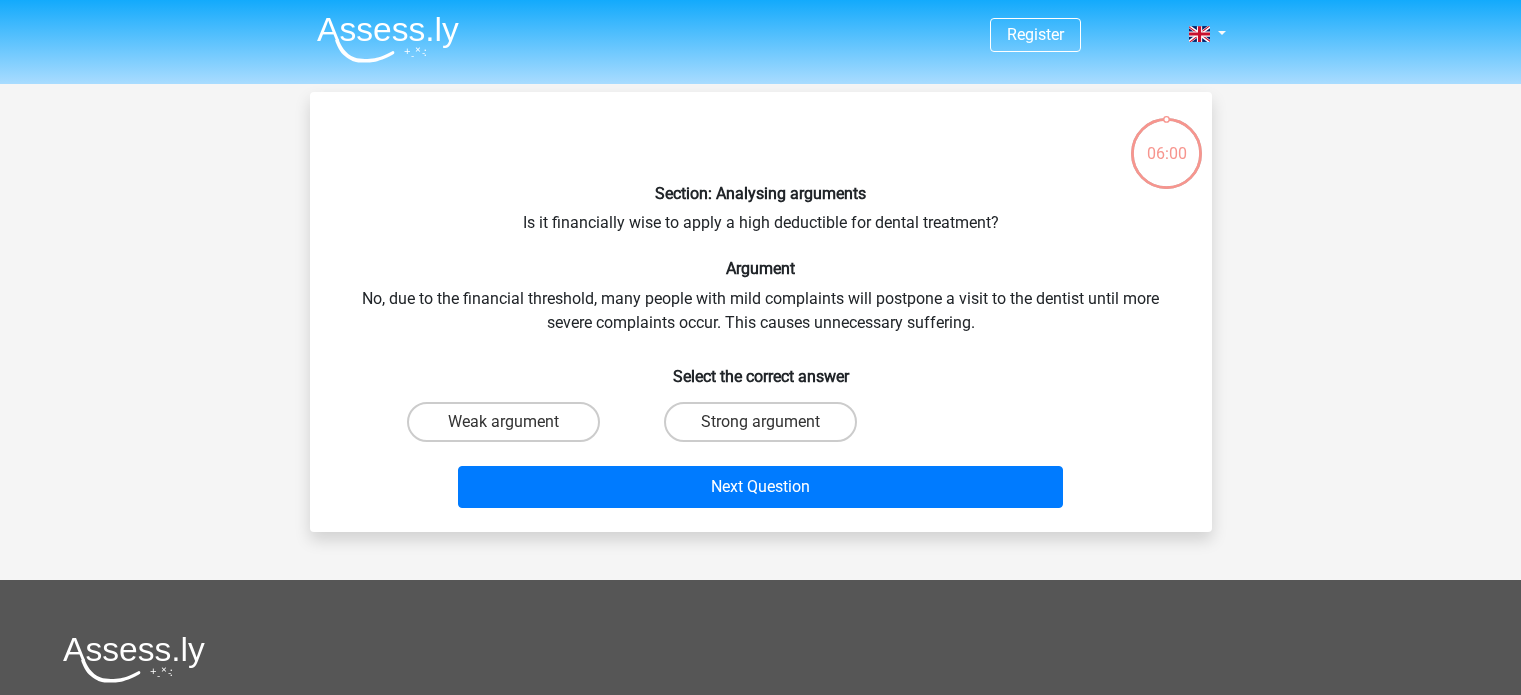 scroll, scrollTop: 0, scrollLeft: 0, axis: both 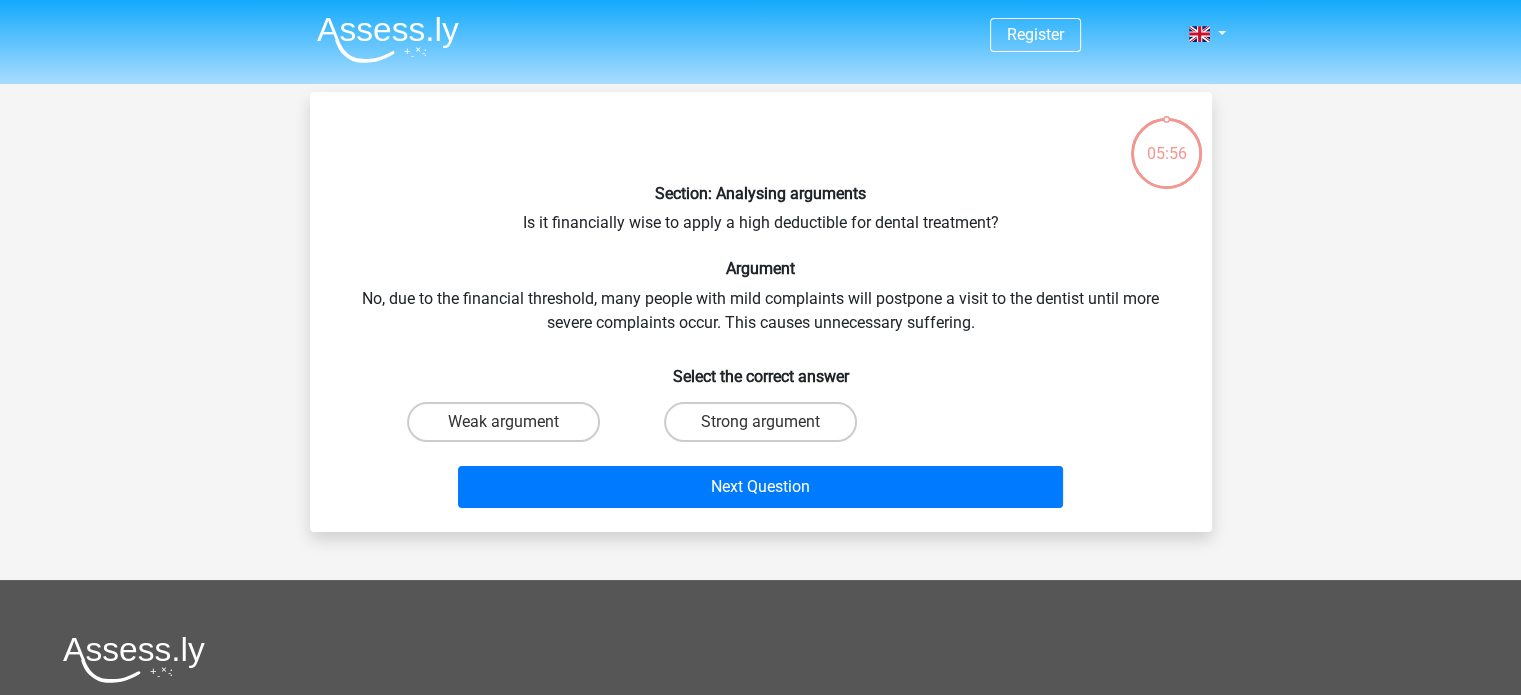 click on "Weak argument" at bounding box center [503, 422] 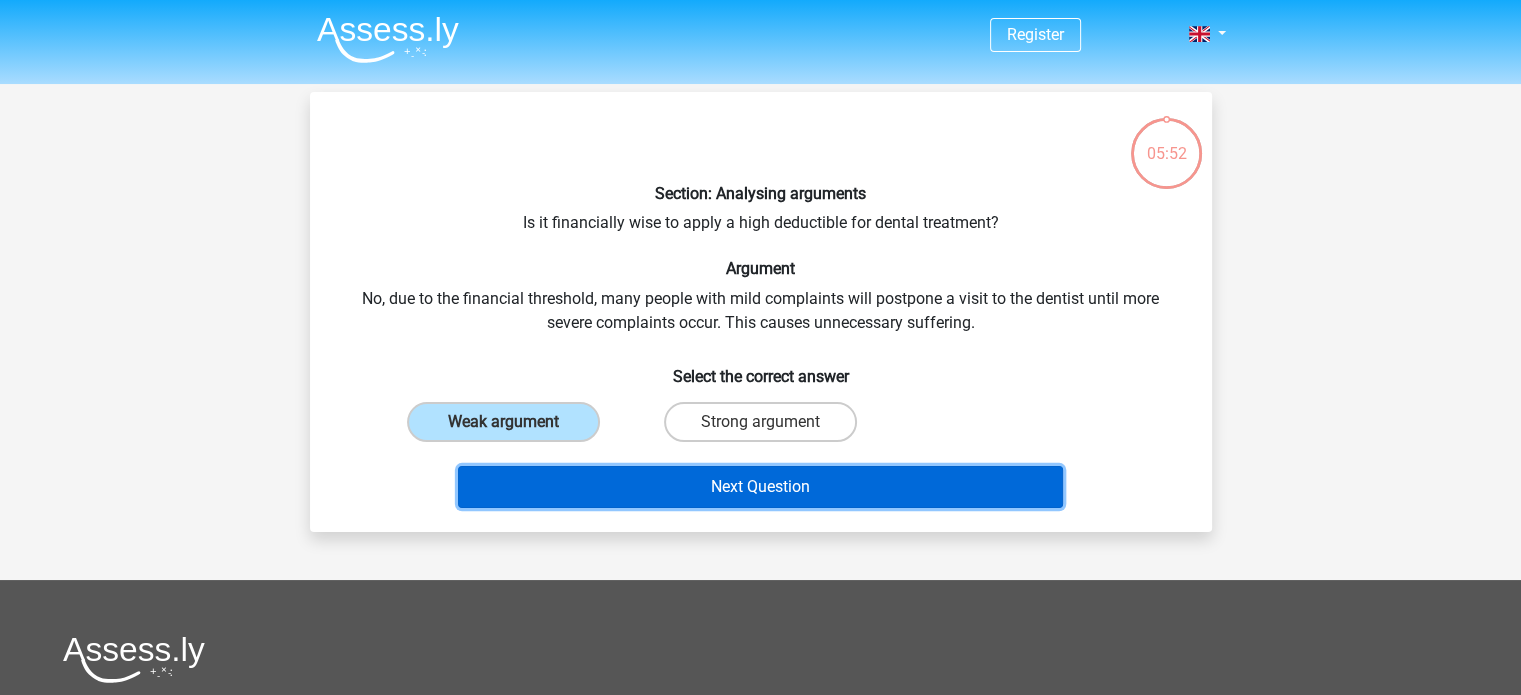 click on "Next Question" at bounding box center [760, 487] 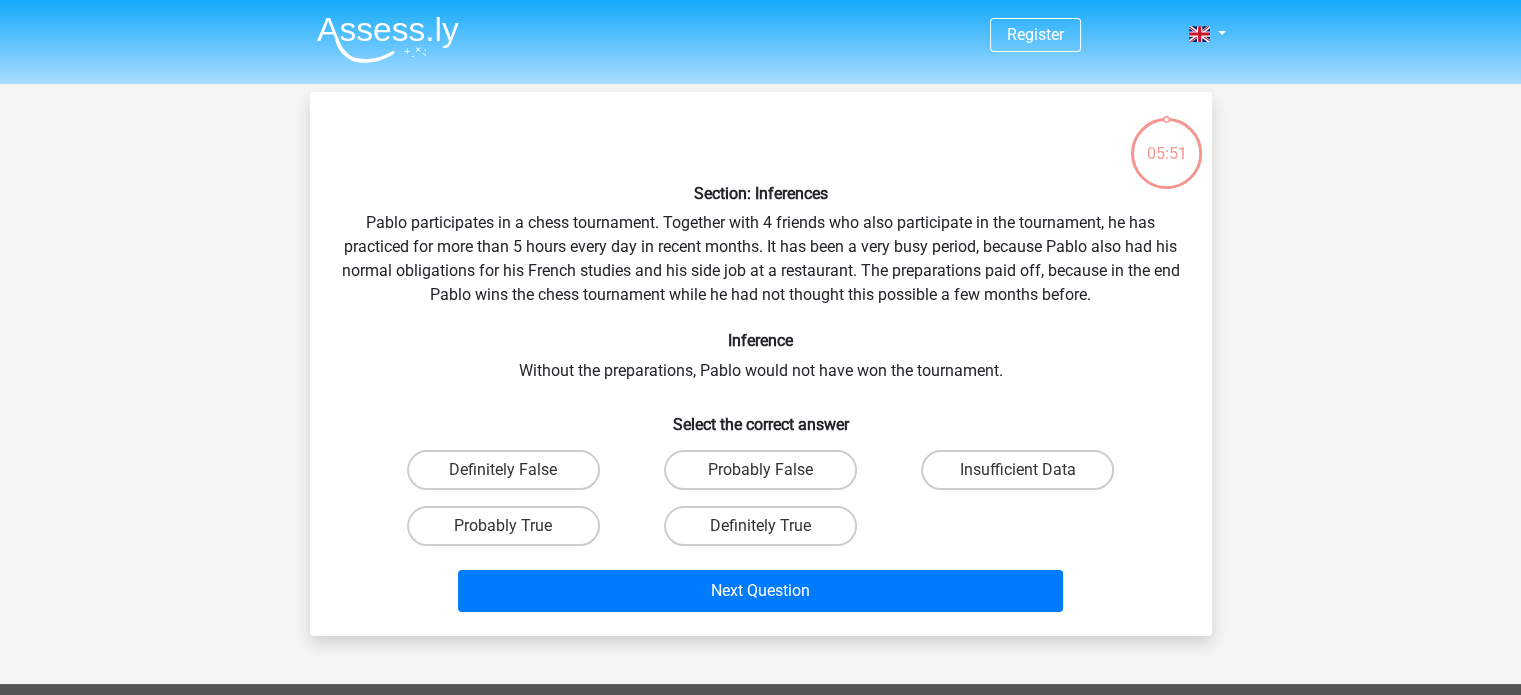 scroll, scrollTop: 92, scrollLeft: 0, axis: vertical 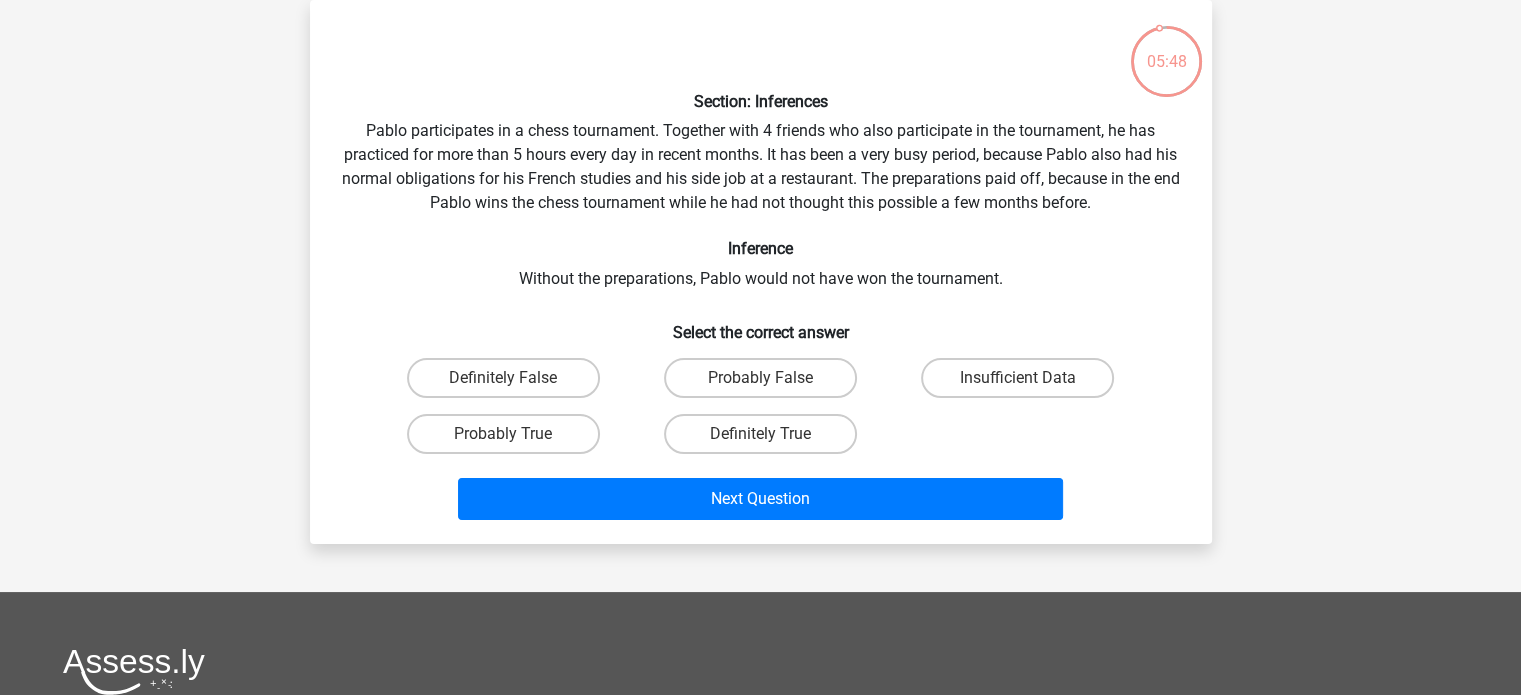 click on "Probably True" at bounding box center [503, 434] 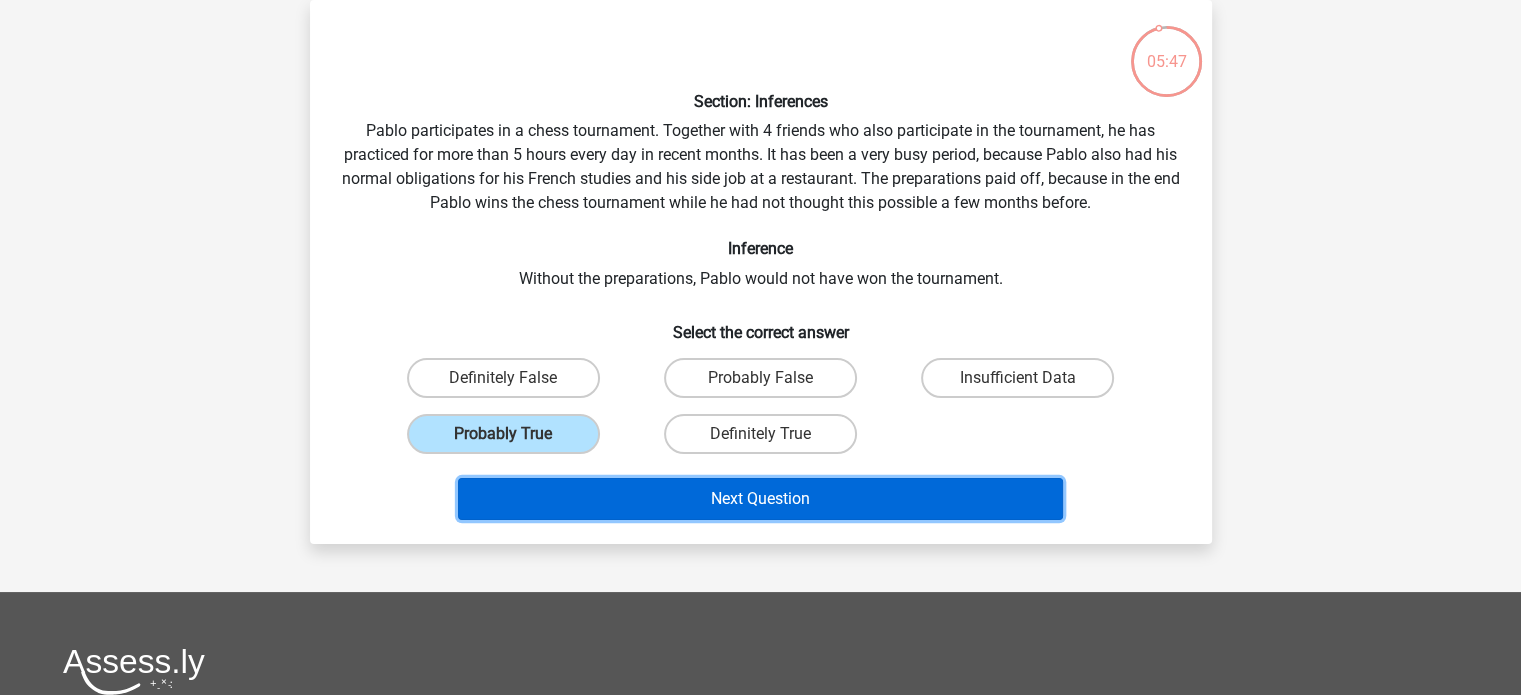 click on "Next Question" at bounding box center (760, 499) 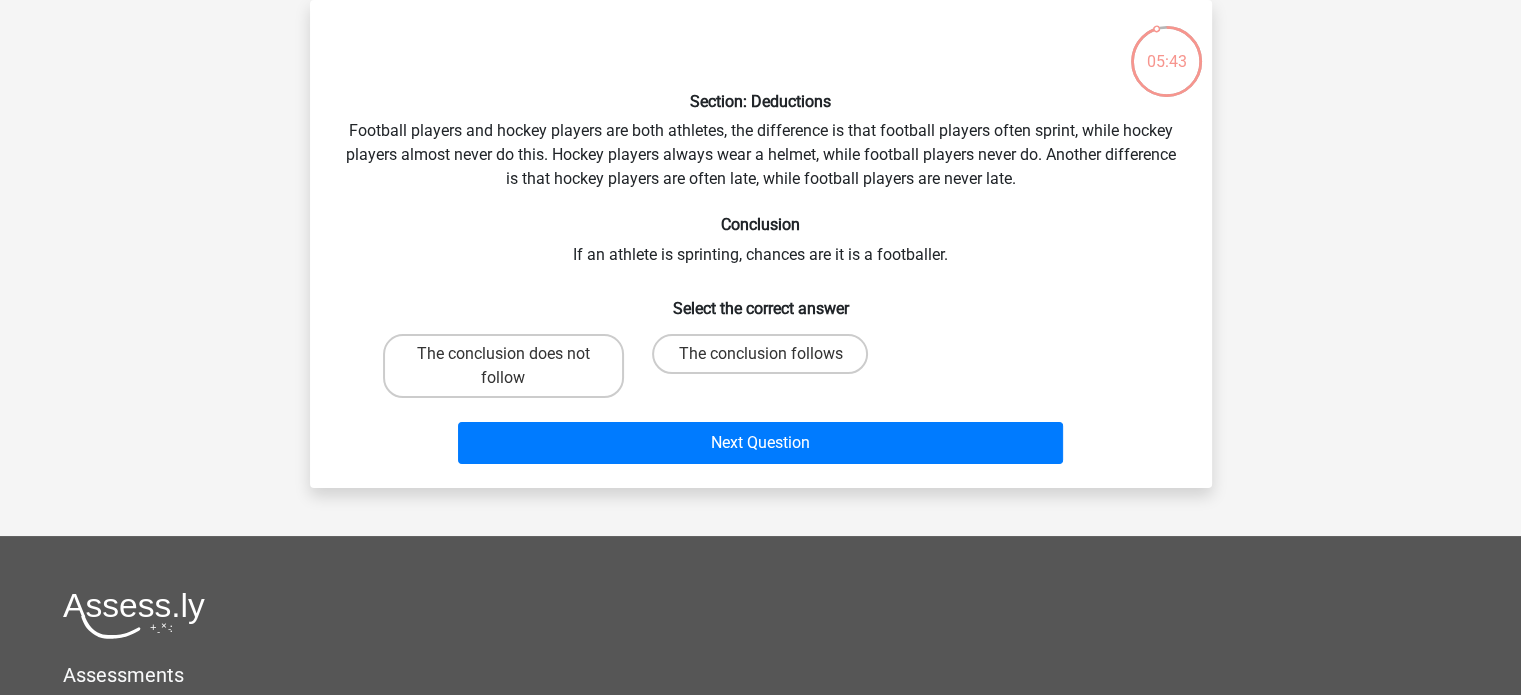 click on "The conclusion follows" at bounding box center [760, 354] 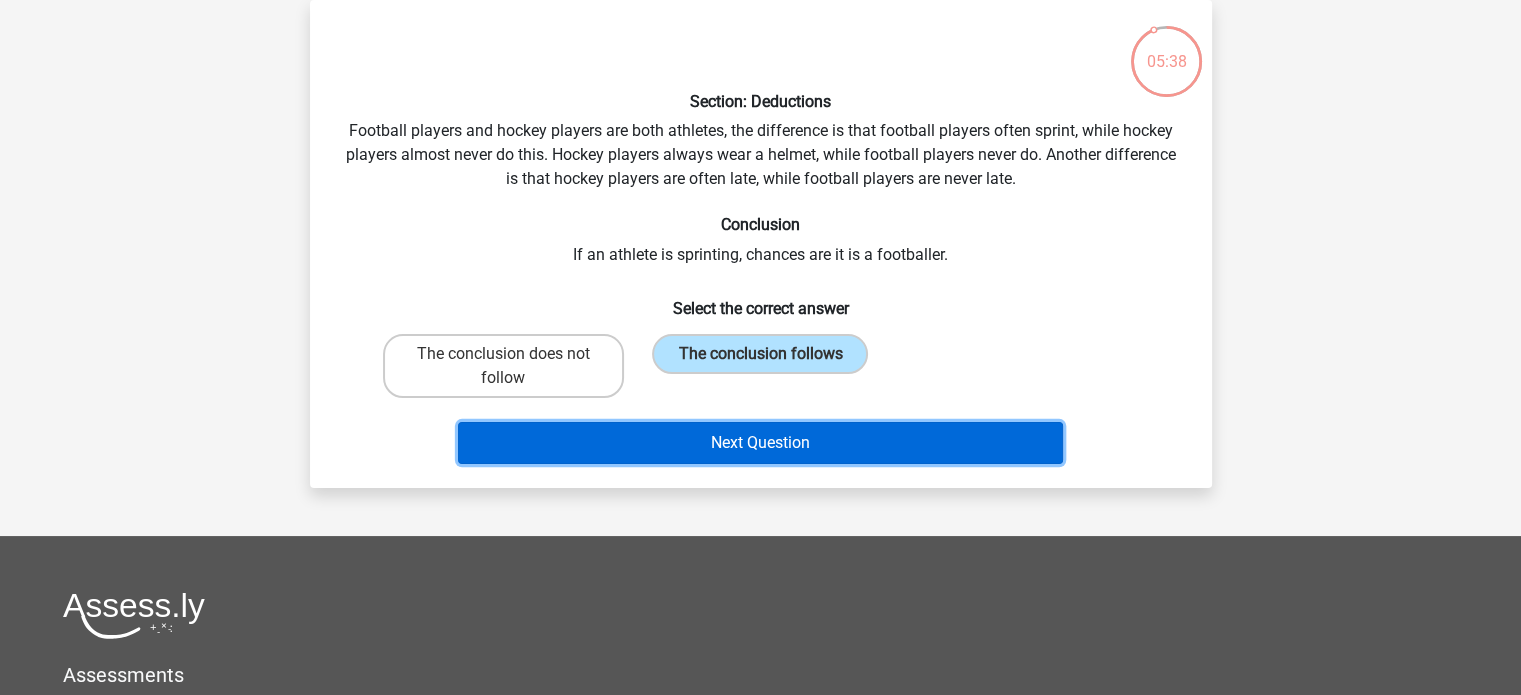 click on "Next Question" at bounding box center (760, 443) 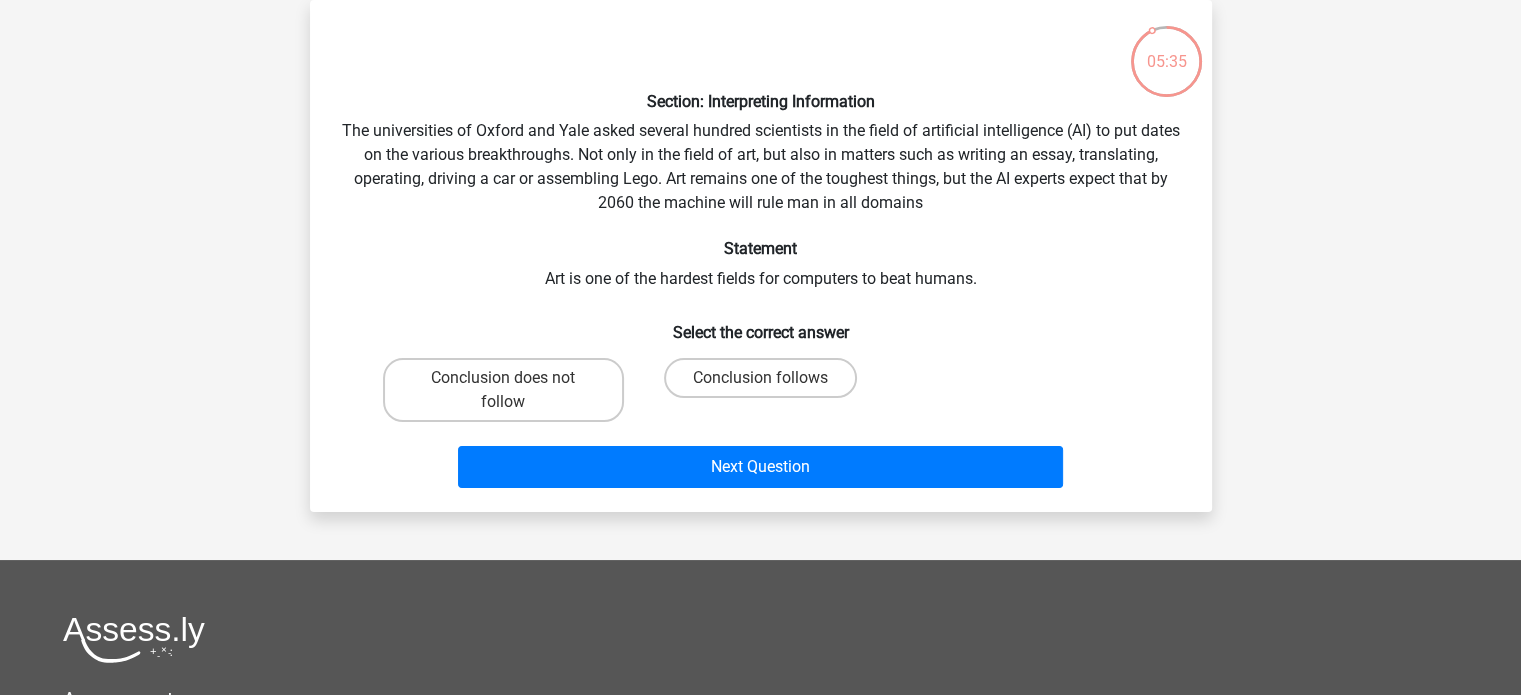 click on "Conclusion follows" at bounding box center [760, 378] 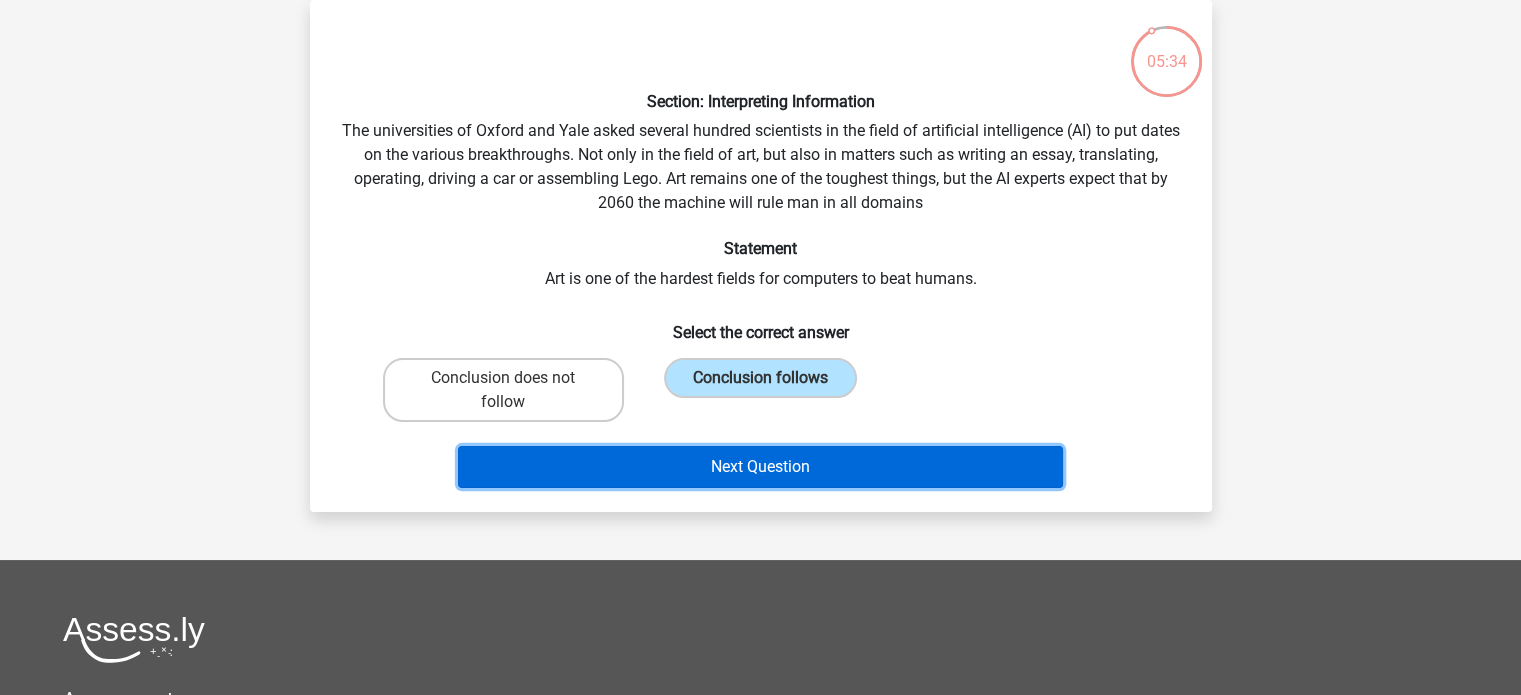 click on "Next Question" at bounding box center [760, 467] 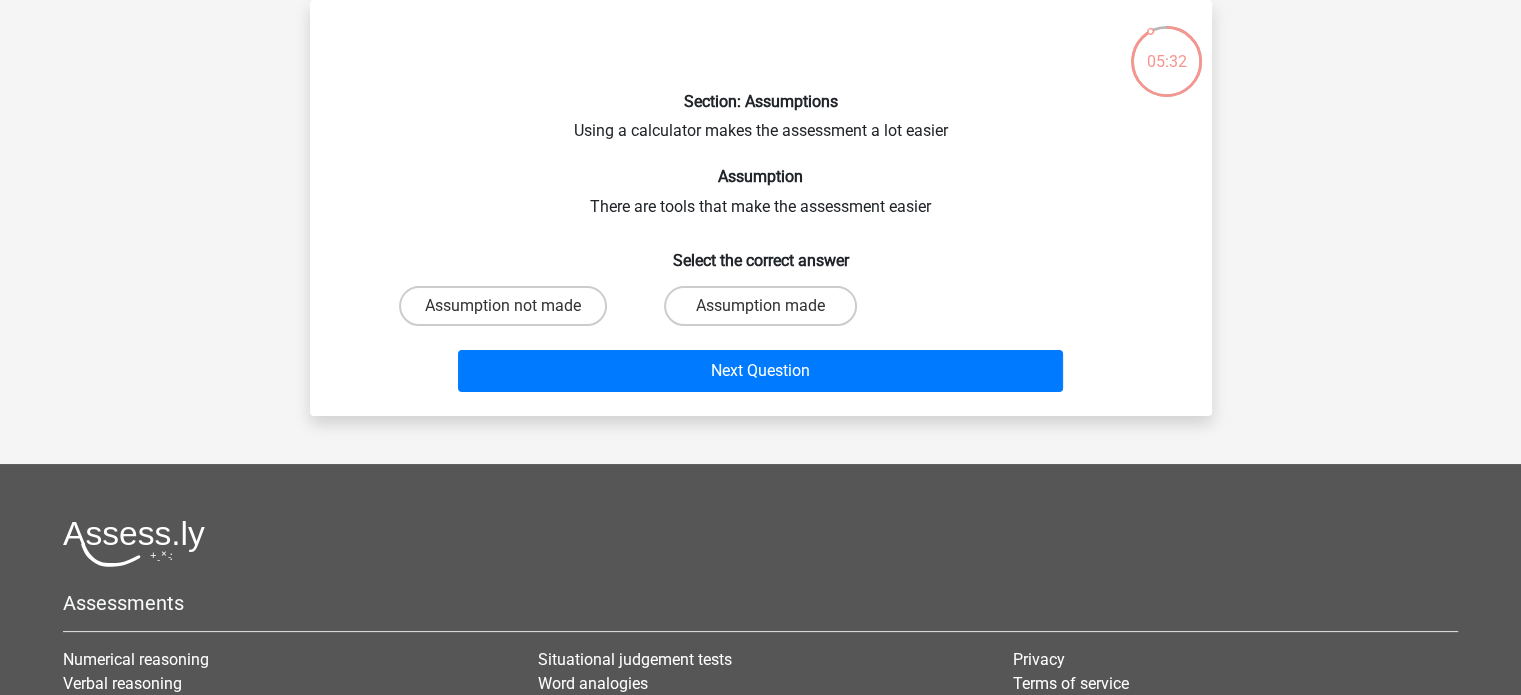 click on "Assumption made" at bounding box center [760, 306] 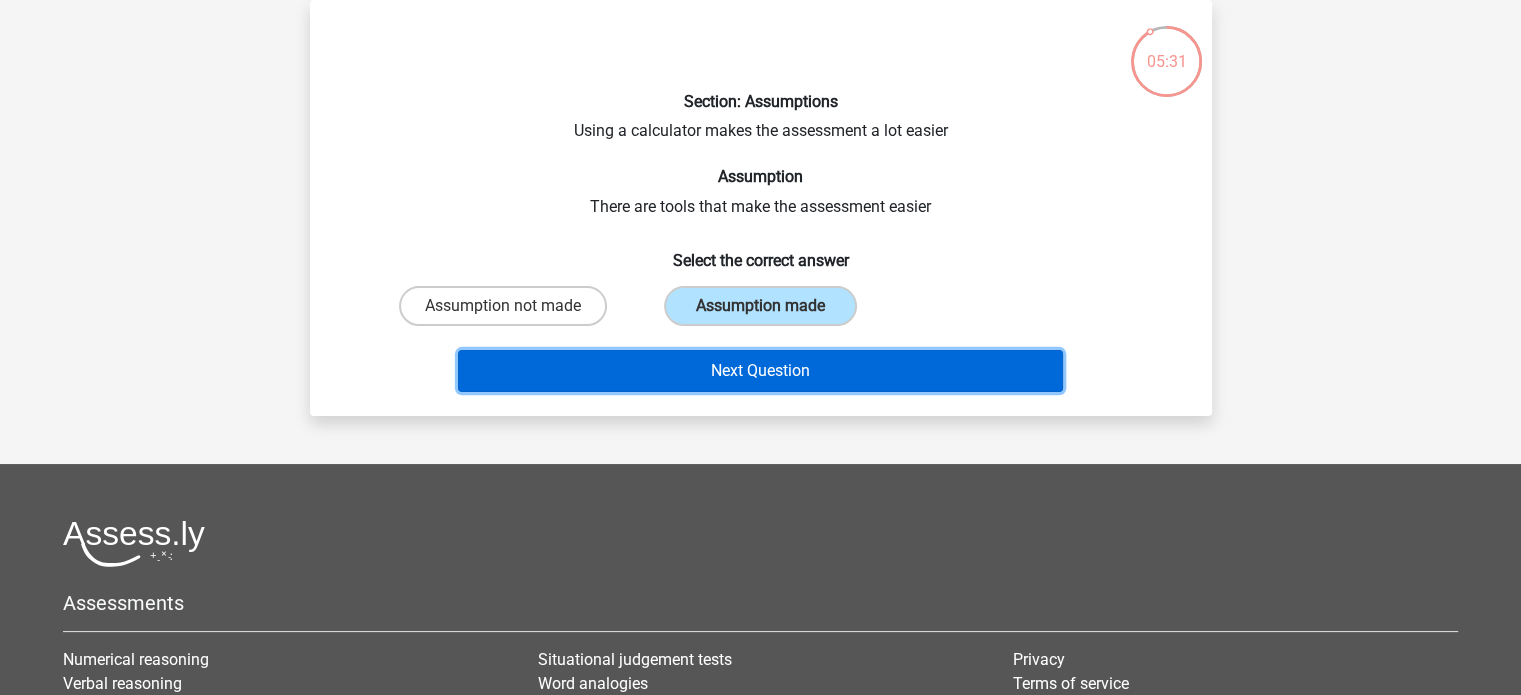 click on "Next Question" at bounding box center (760, 371) 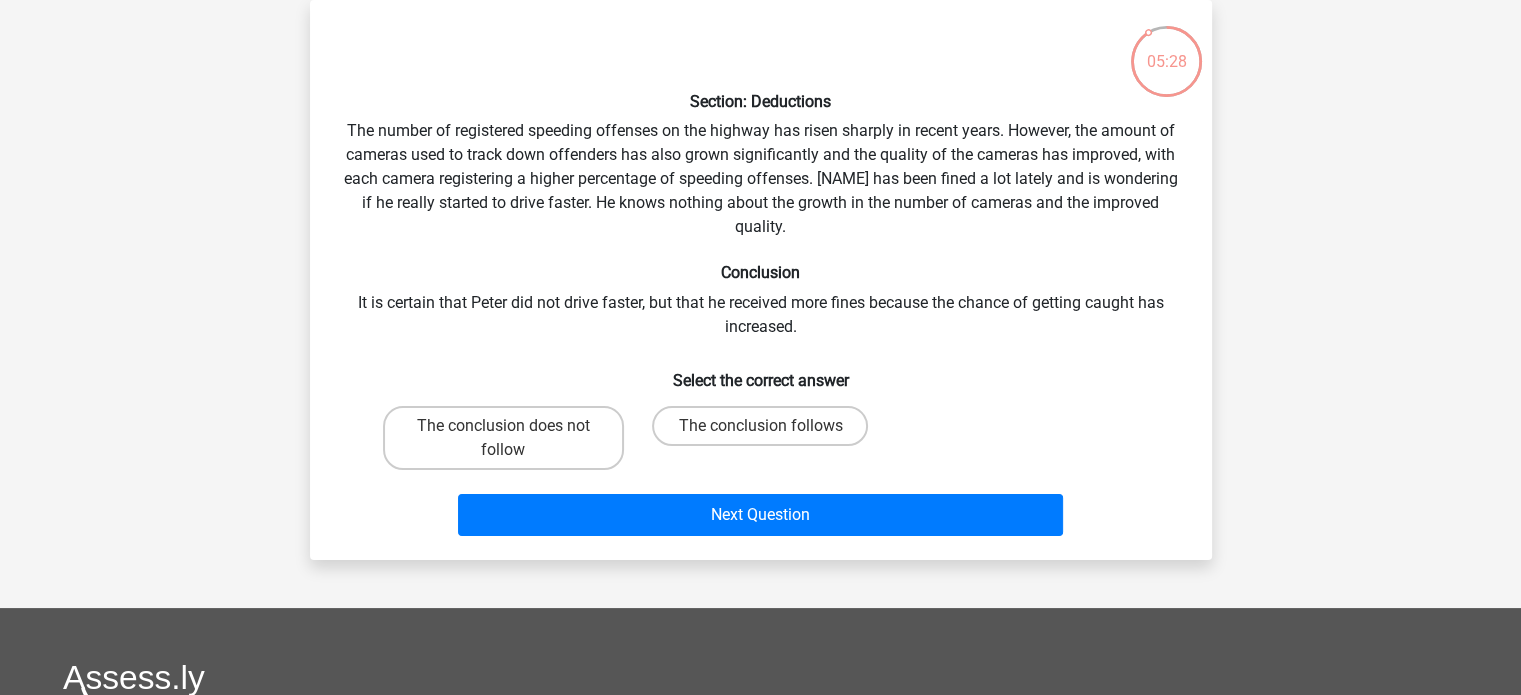 click on "The conclusion does not follow" at bounding box center (503, 438) 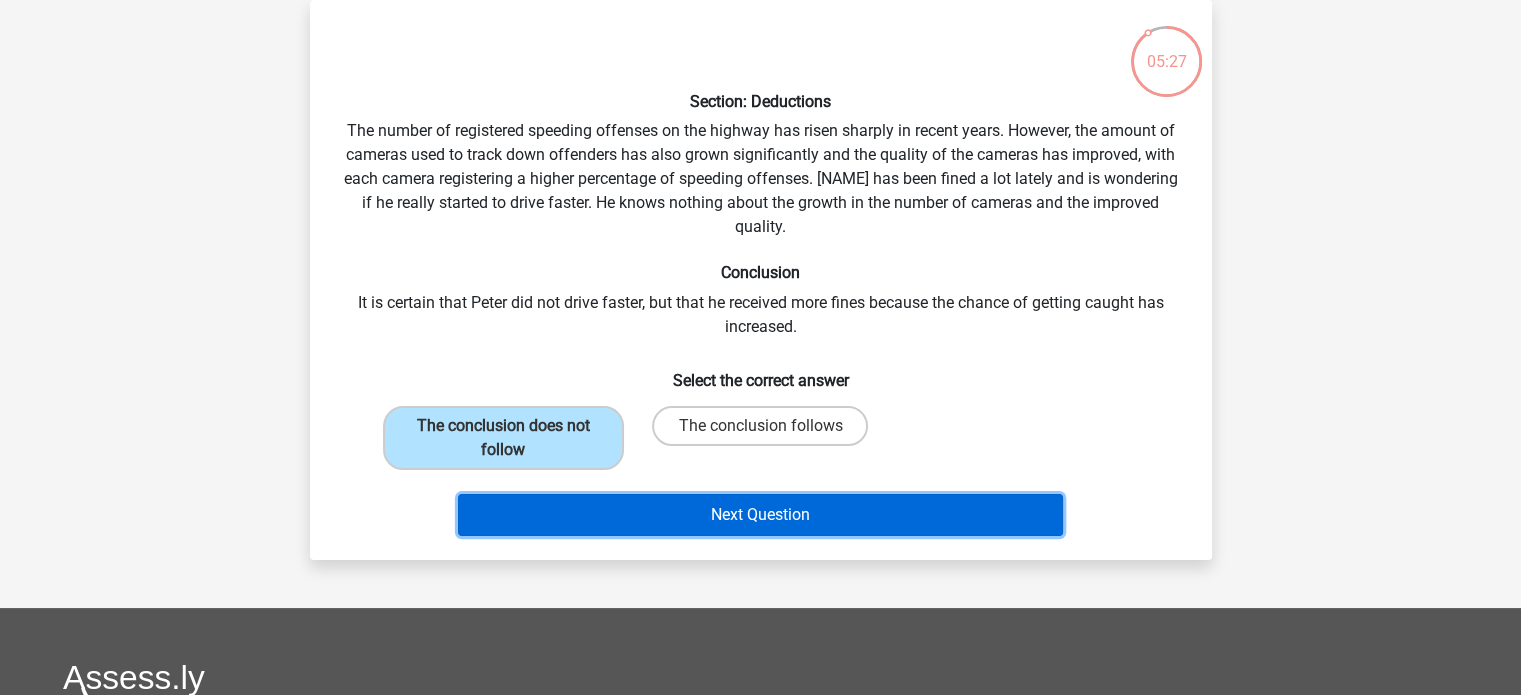 click on "Next Question" at bounding box center (760, 515) 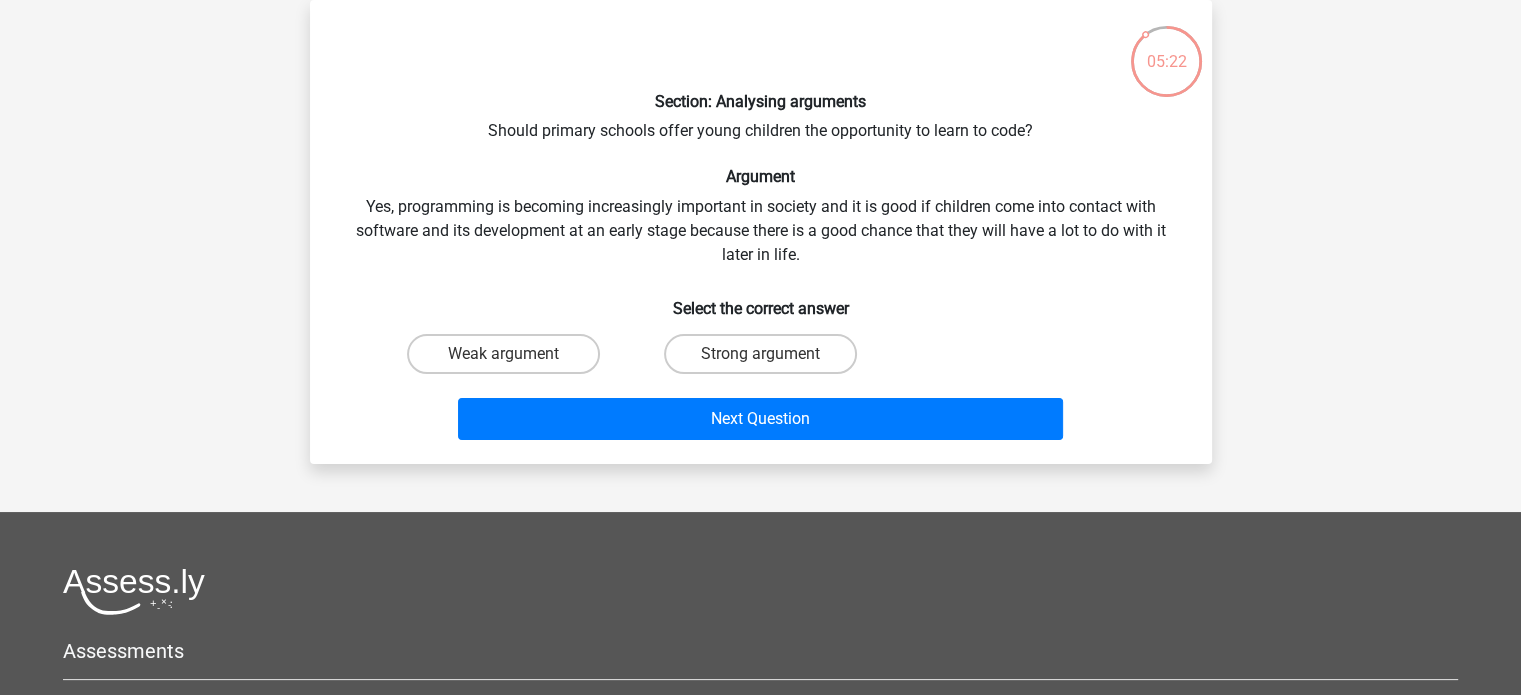 click on "Strong argument" at bounding box center (760, 354) 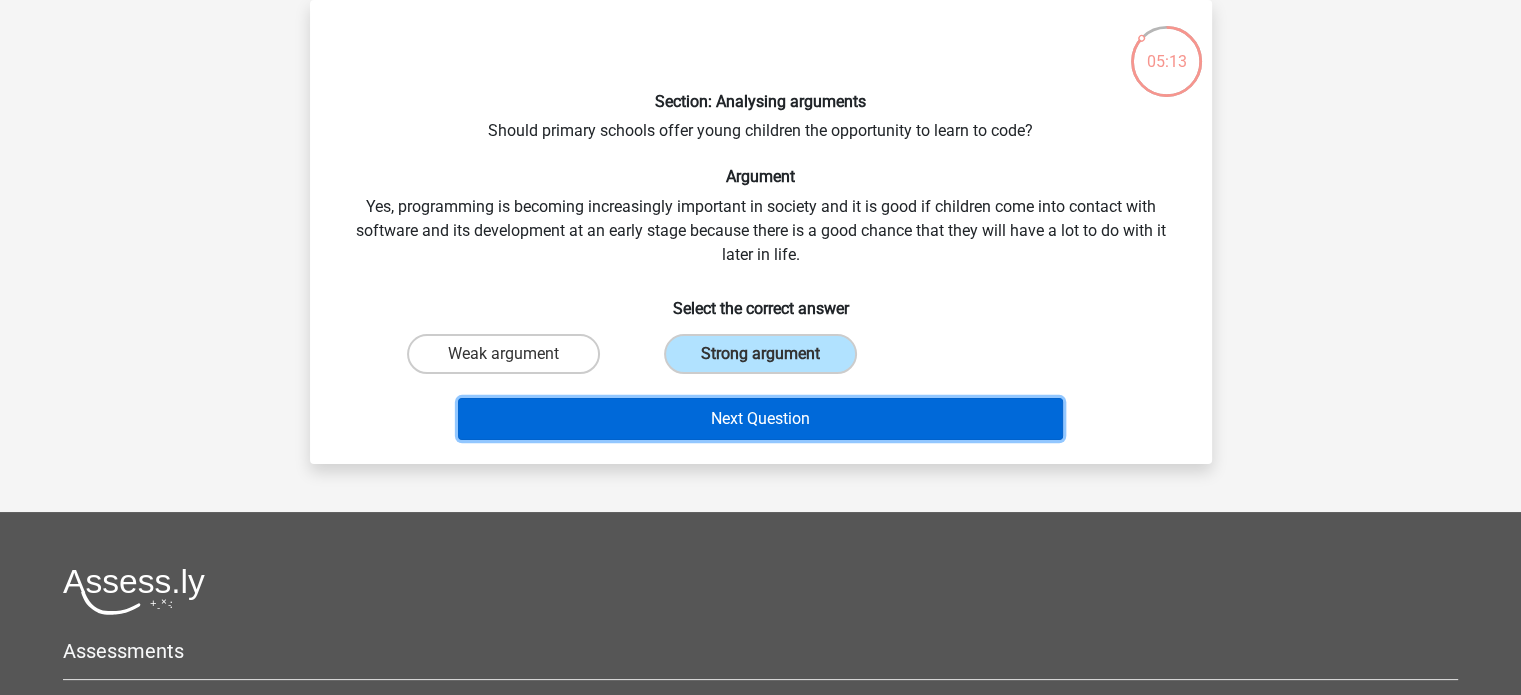 click on "Next Question" at bounding box center (760, 419) 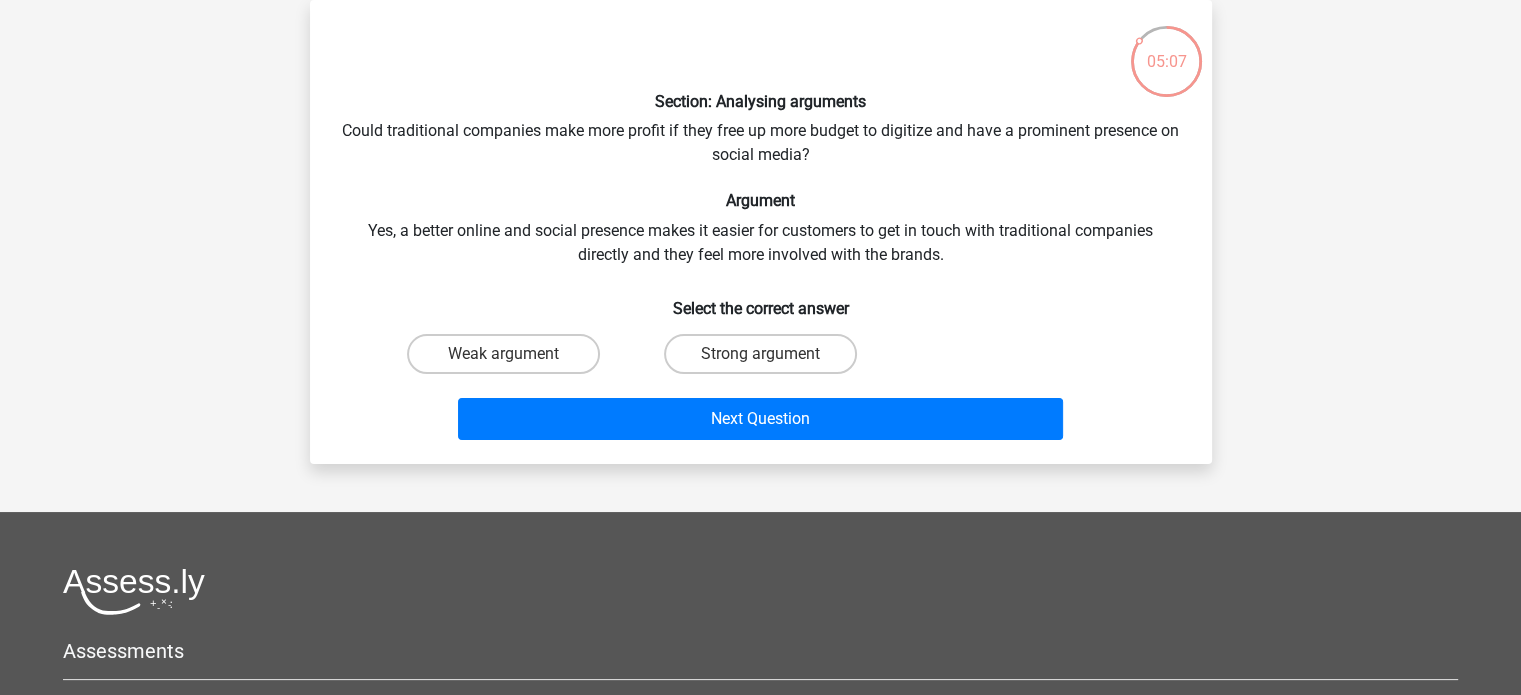 click on "Strong argument" at bounding box center [760, 354] 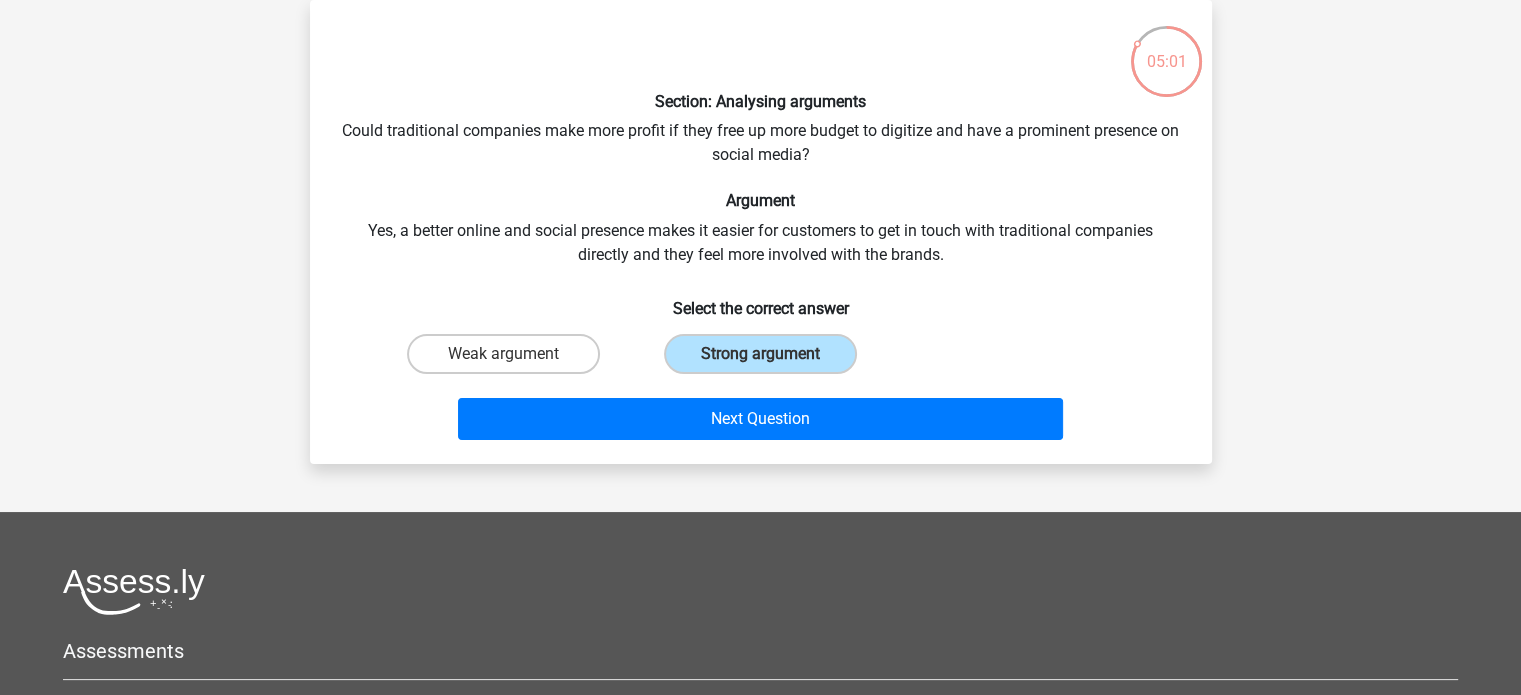 click on "Weak argument" at bounding box center (503, 354) 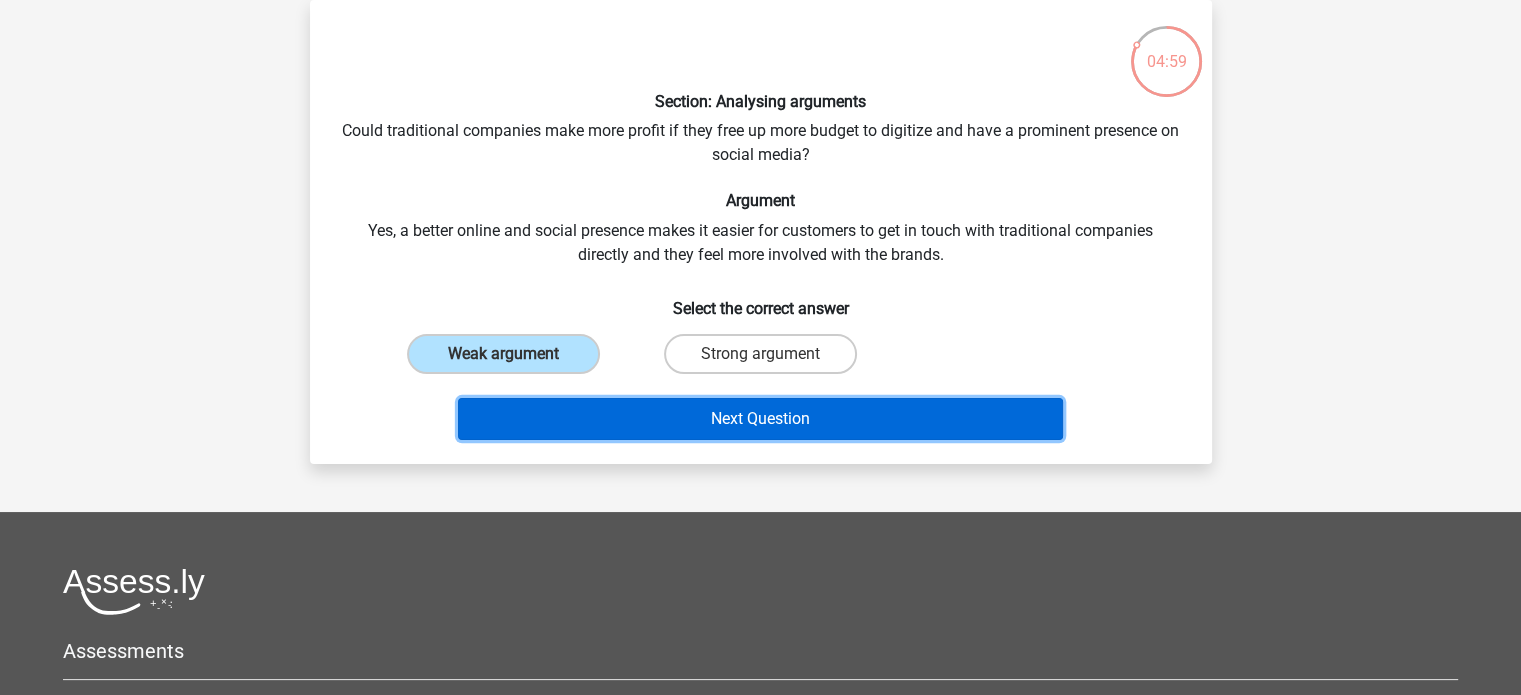 click on "Next Question" at bounding box center (760, 419) 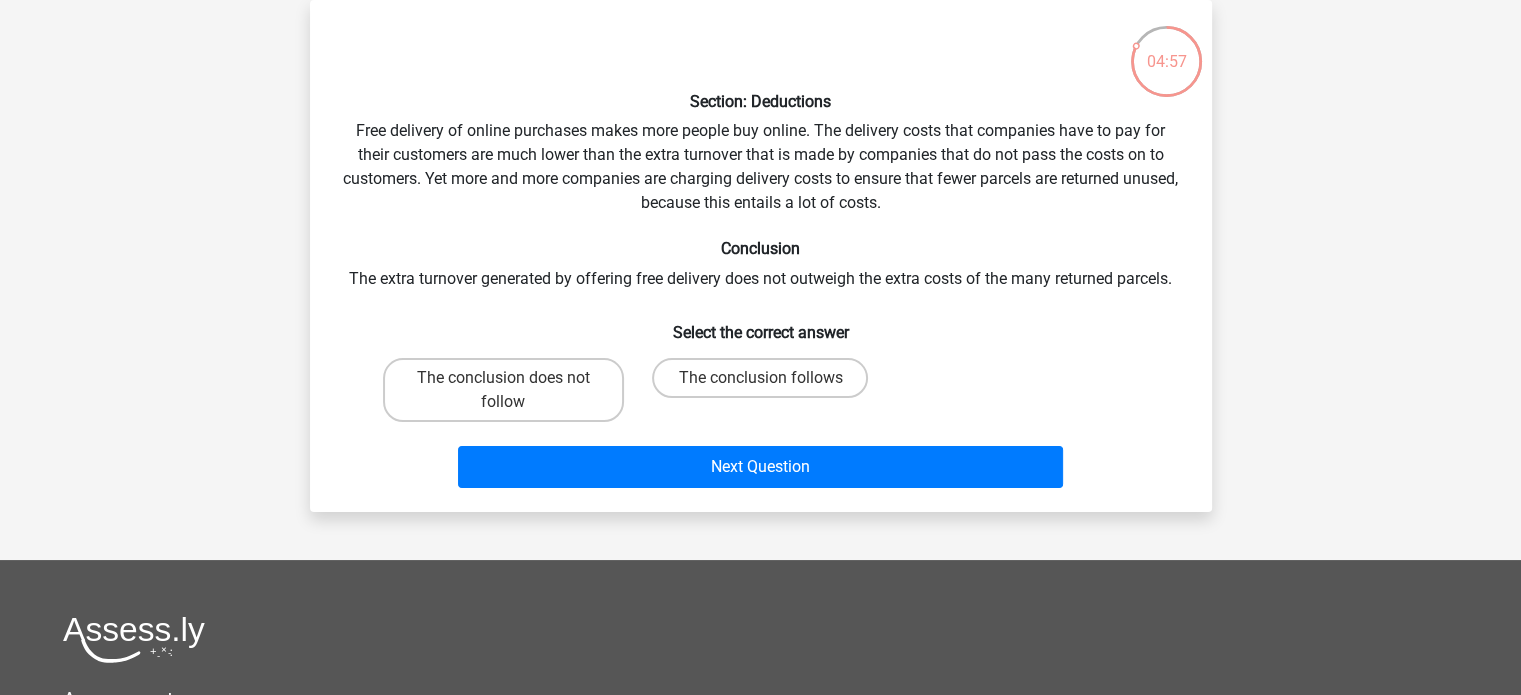 click on "The conclusion follows" at bounding box center [760, 378] 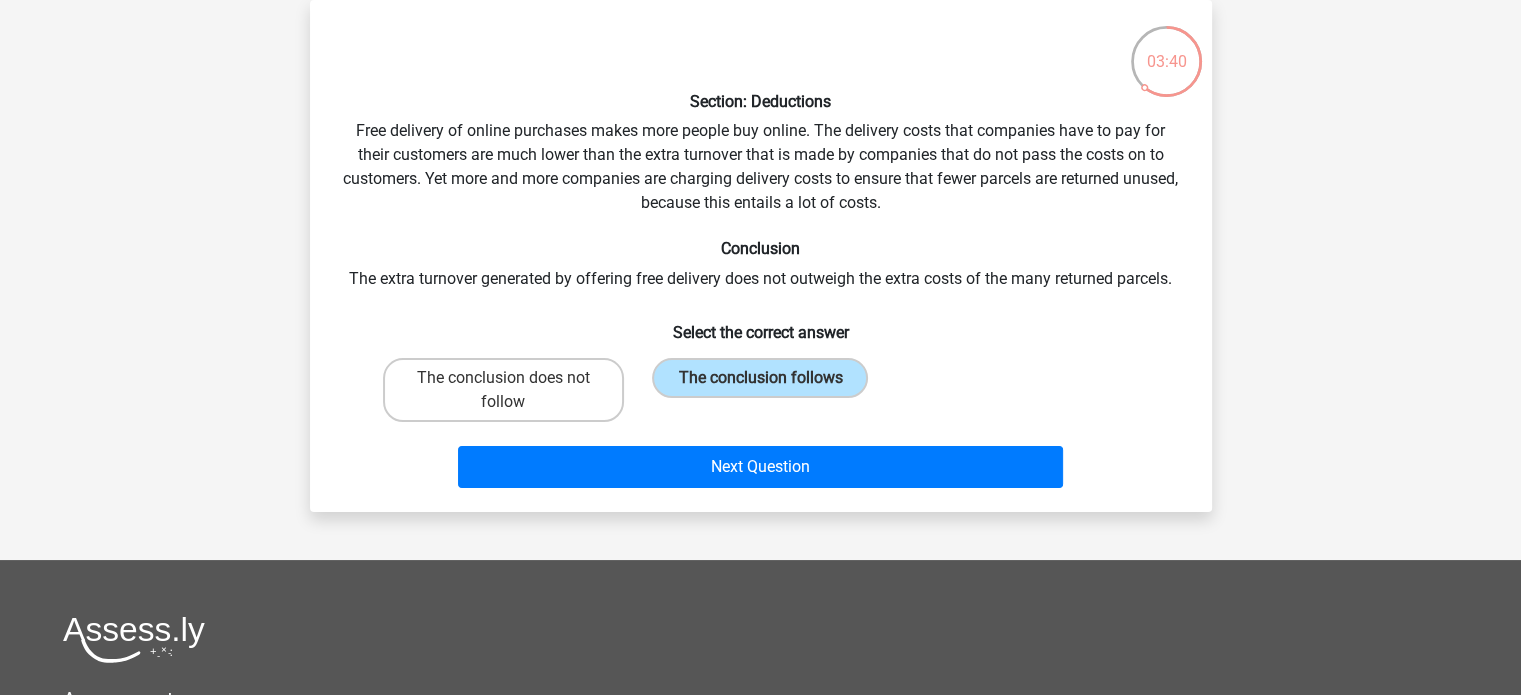 click on "The conclusion does not follow" at bounding box center (503, 390) 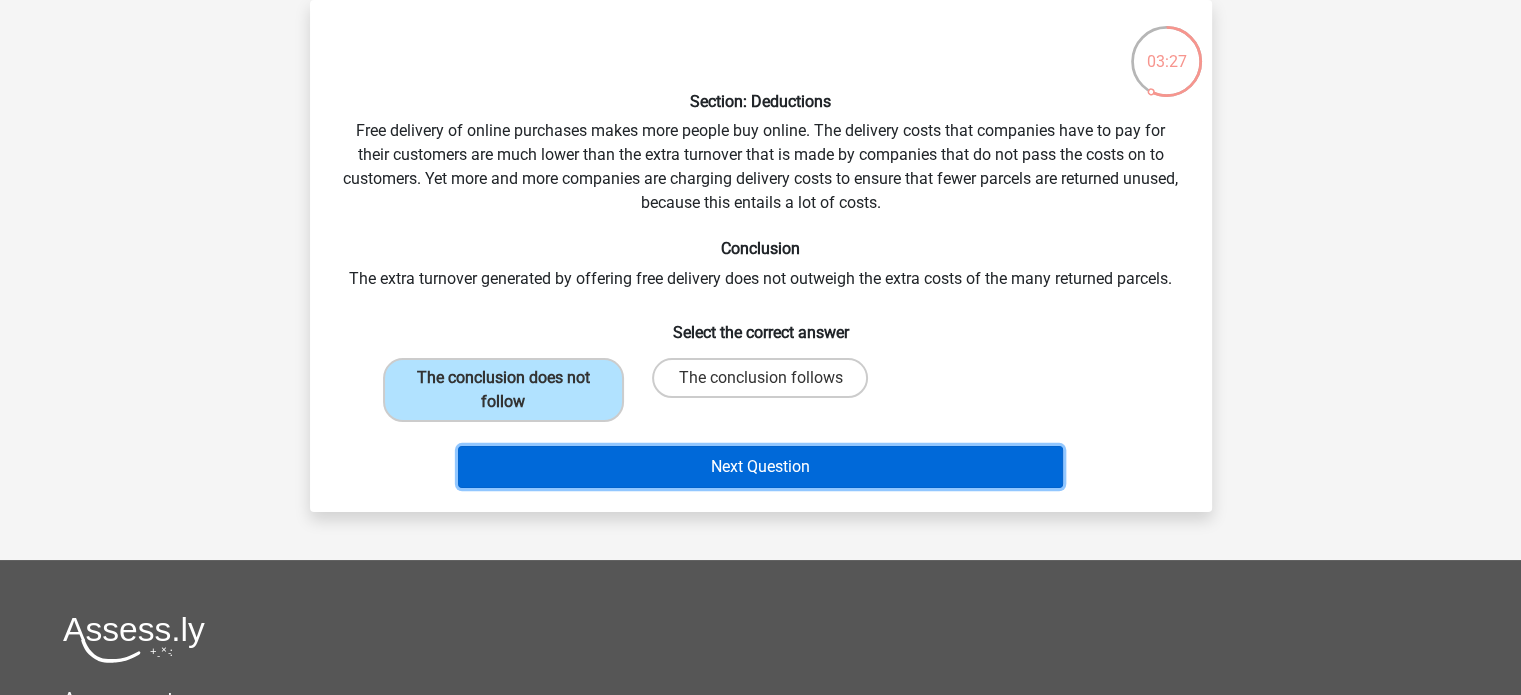 click on "Next Question" at bounding box center [760, 467] 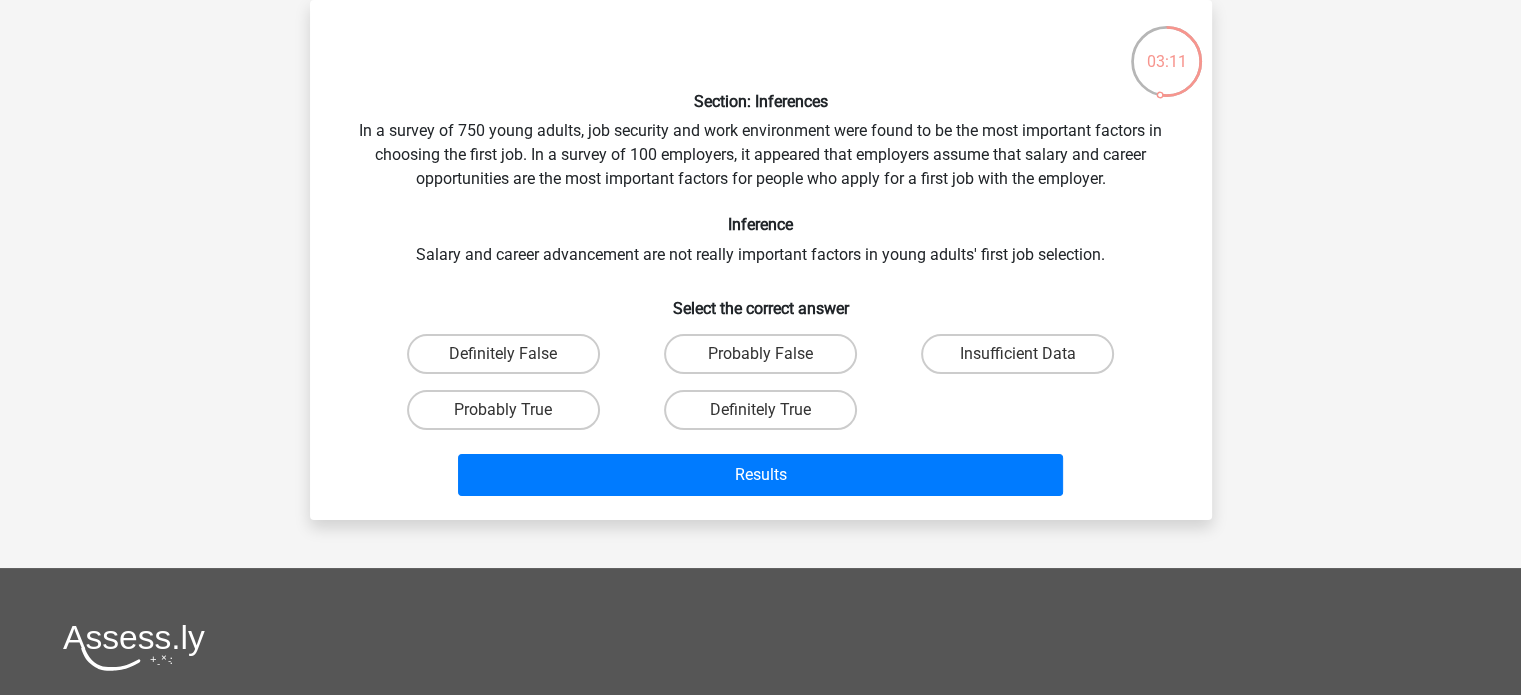 click on "Probably False" at bounding box center (760, 354) 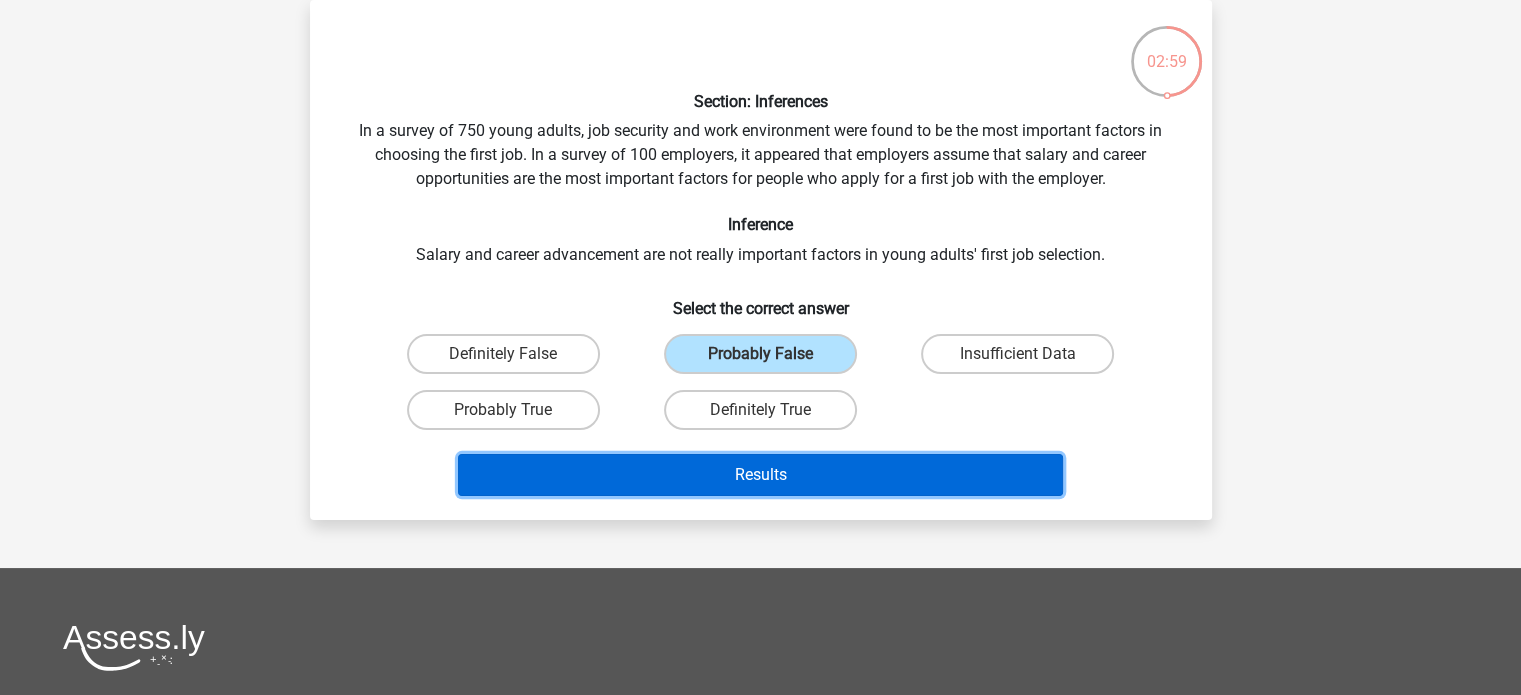 click on "Results" at bounding box center [760, 475] 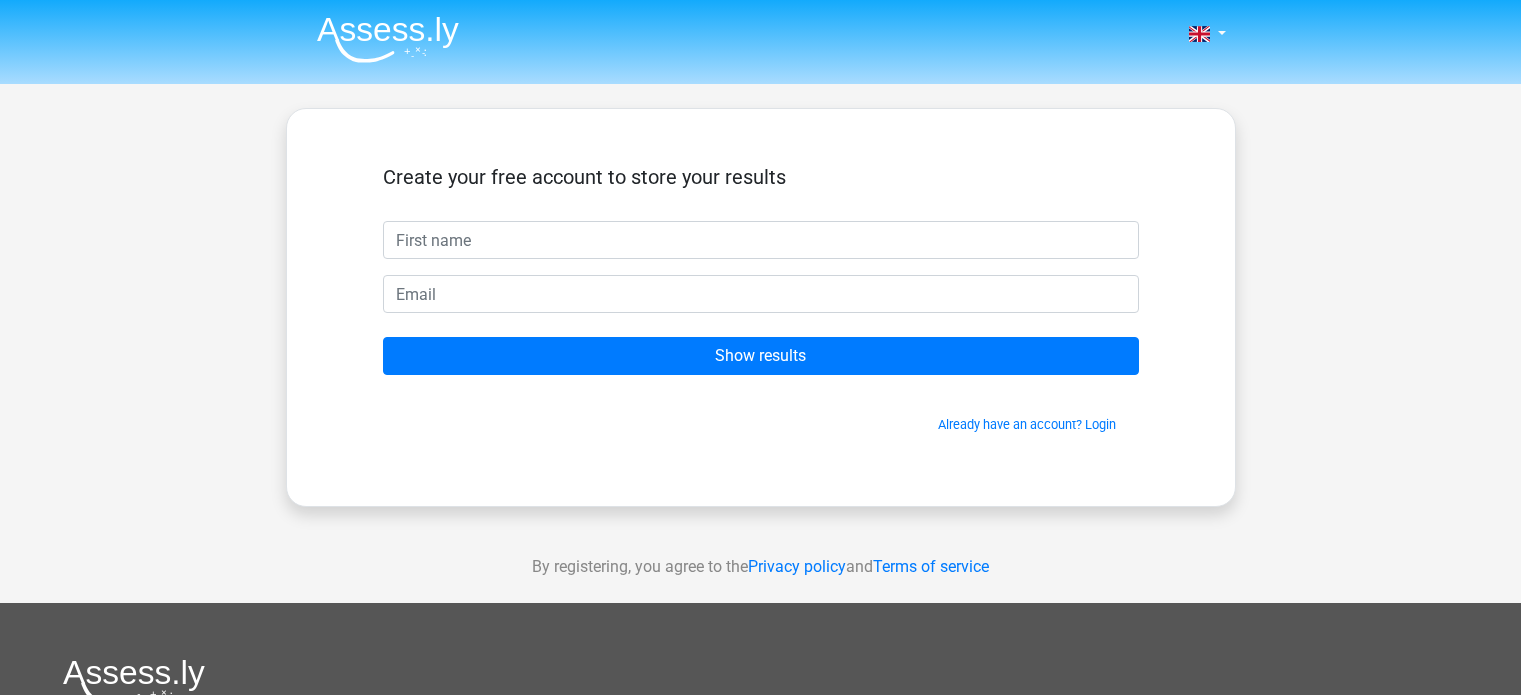 scroll, scrollTop: 0, scrollLeft: 0, axis: both 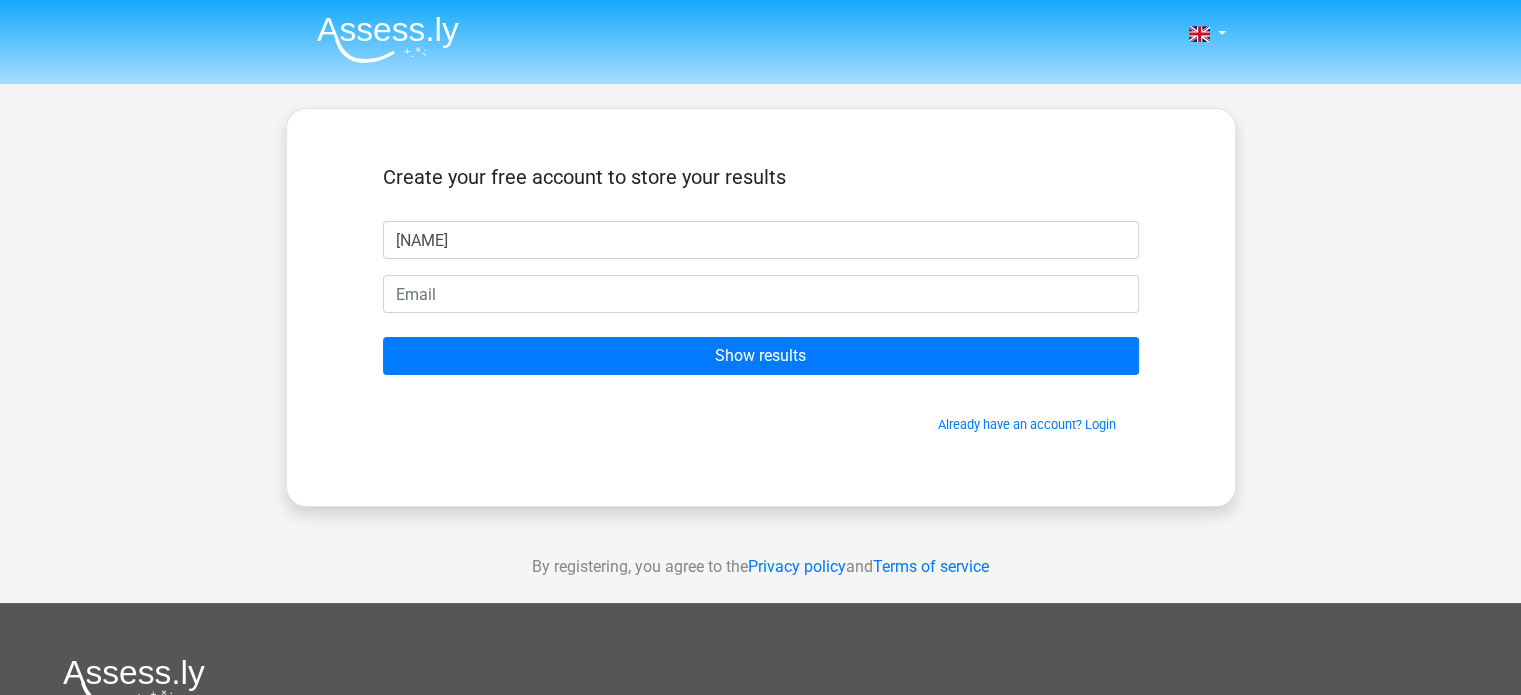 type on "[NAME]" 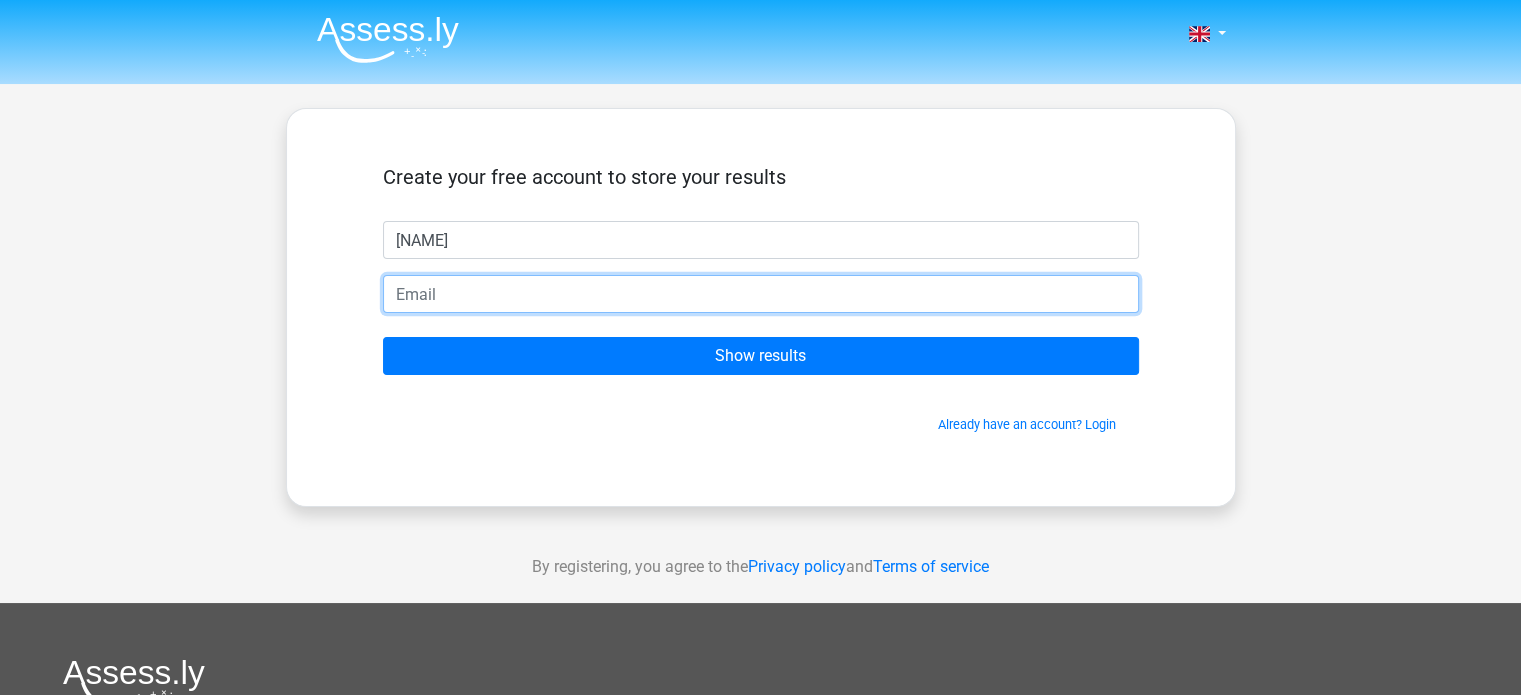 click at bounding box center (761, 294) 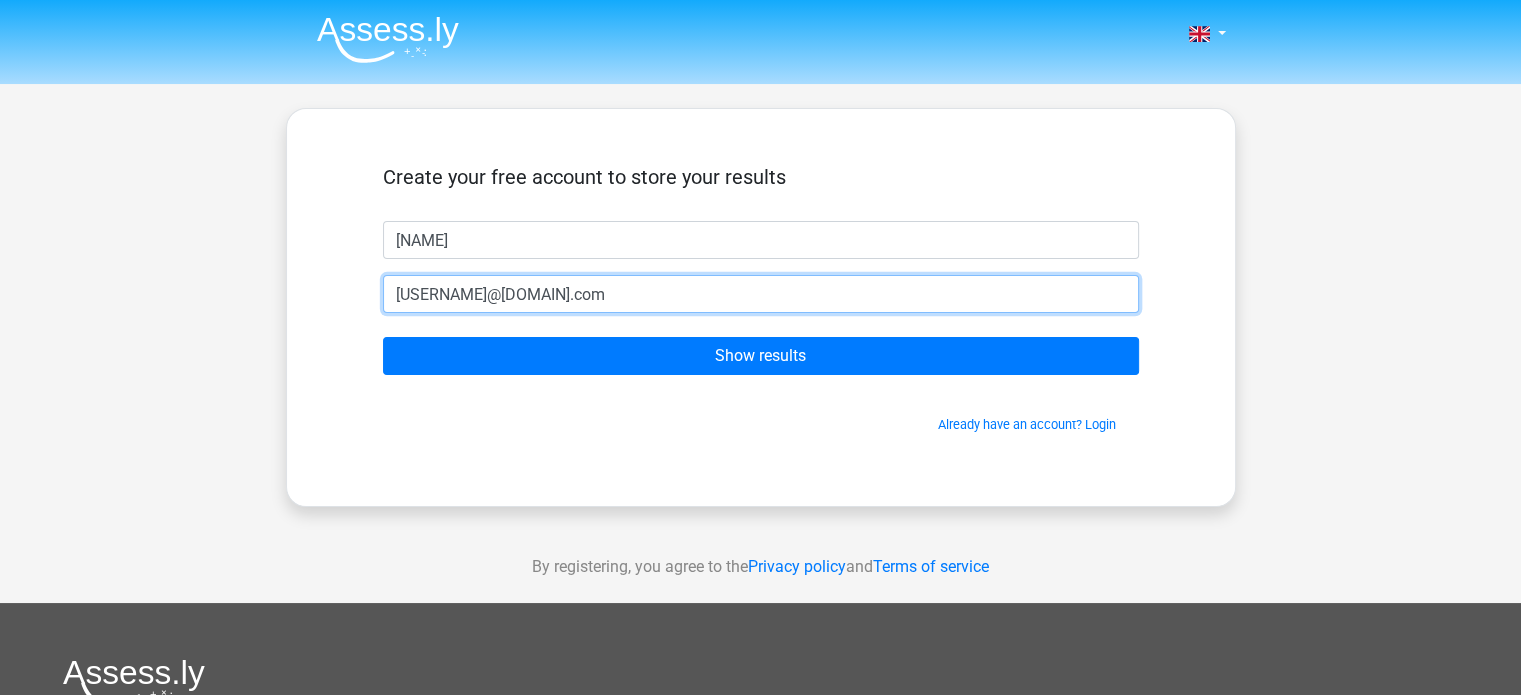 type on "[USERNAME]@[DOMAIN].com" 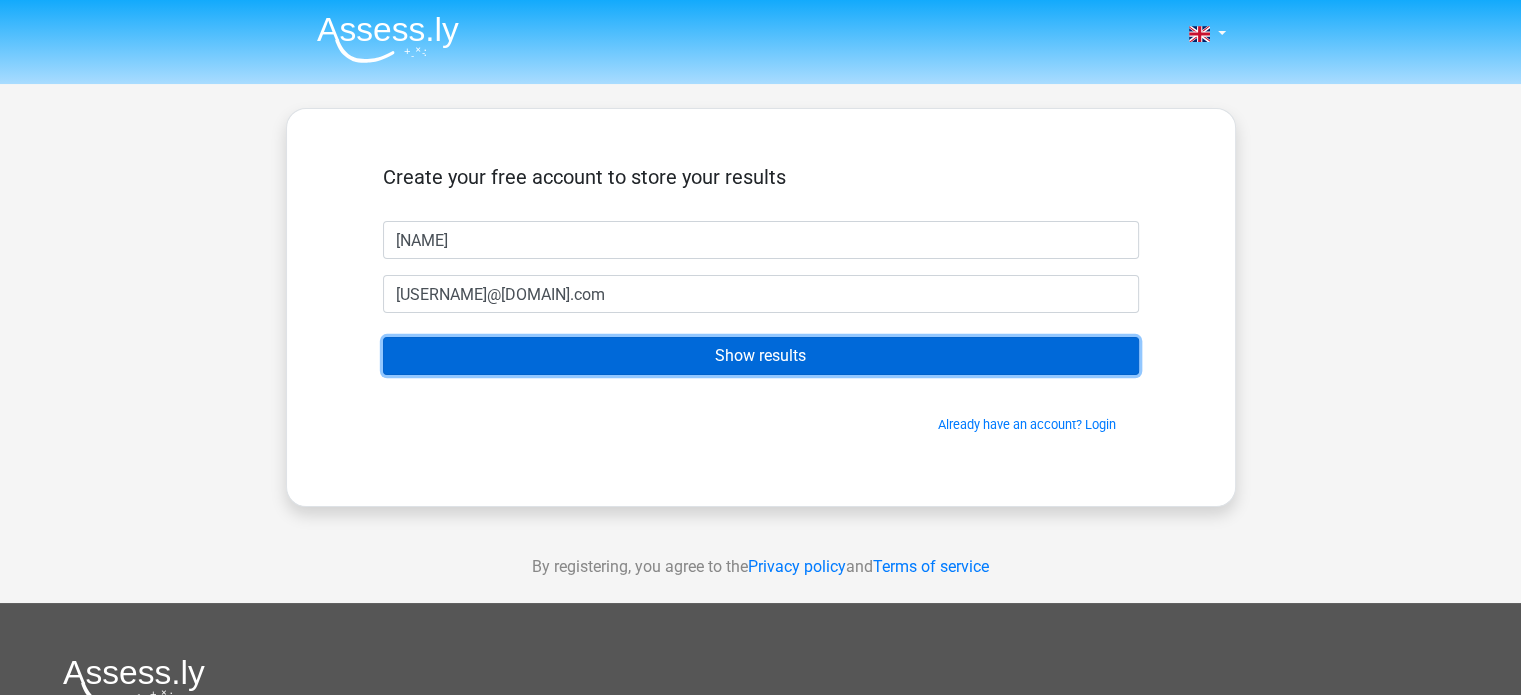 click on "Show results" at bounding box center (761, 356) 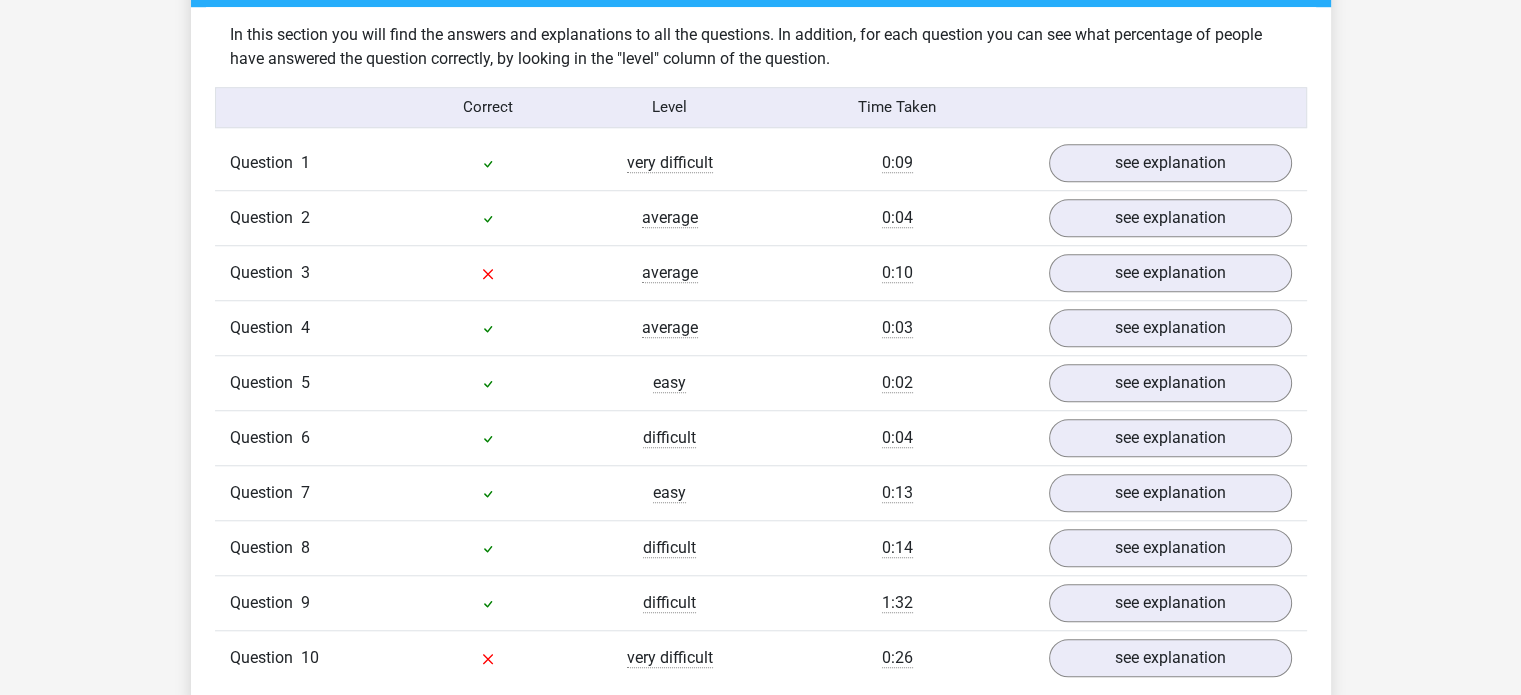 scroll, scrollTop: 1559, scrollLeft: 0, axis: vertical 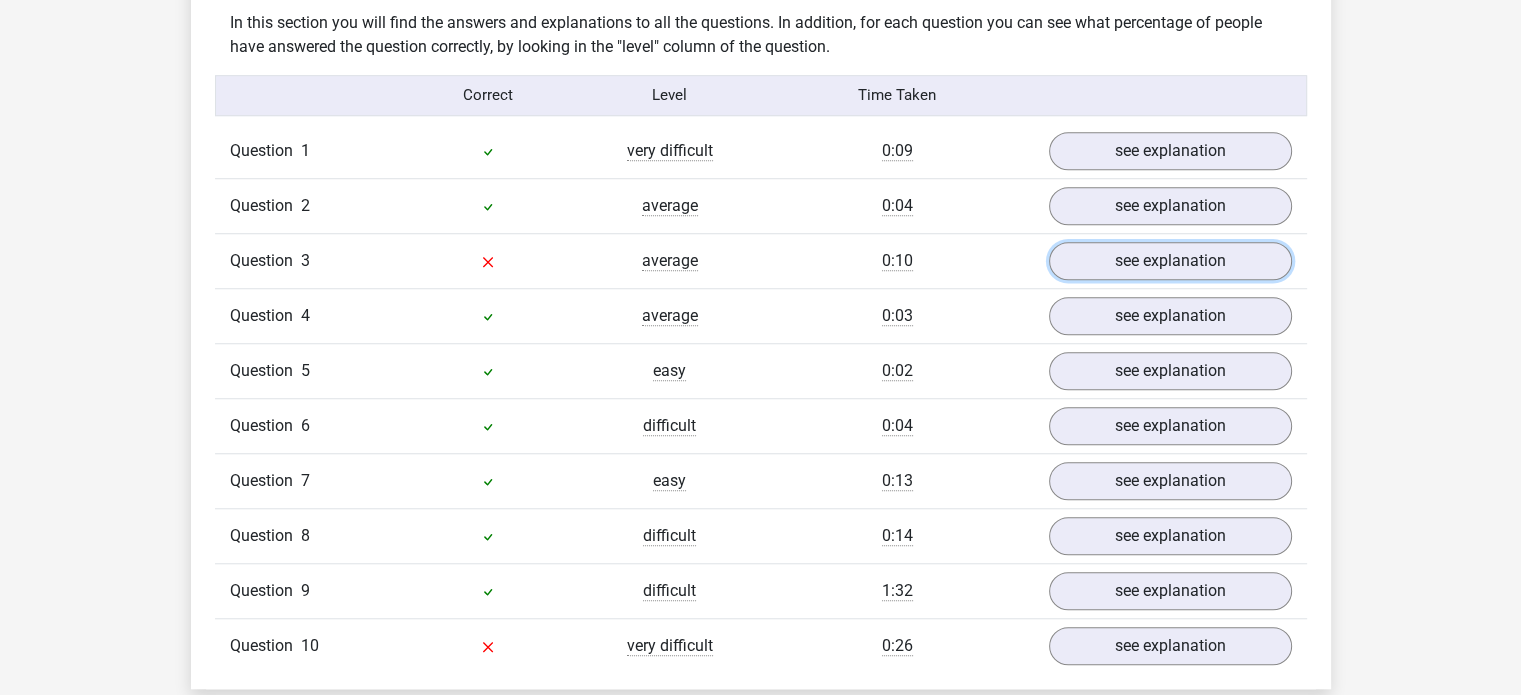 click on "see explanation" at bounding box center (1170, 261) 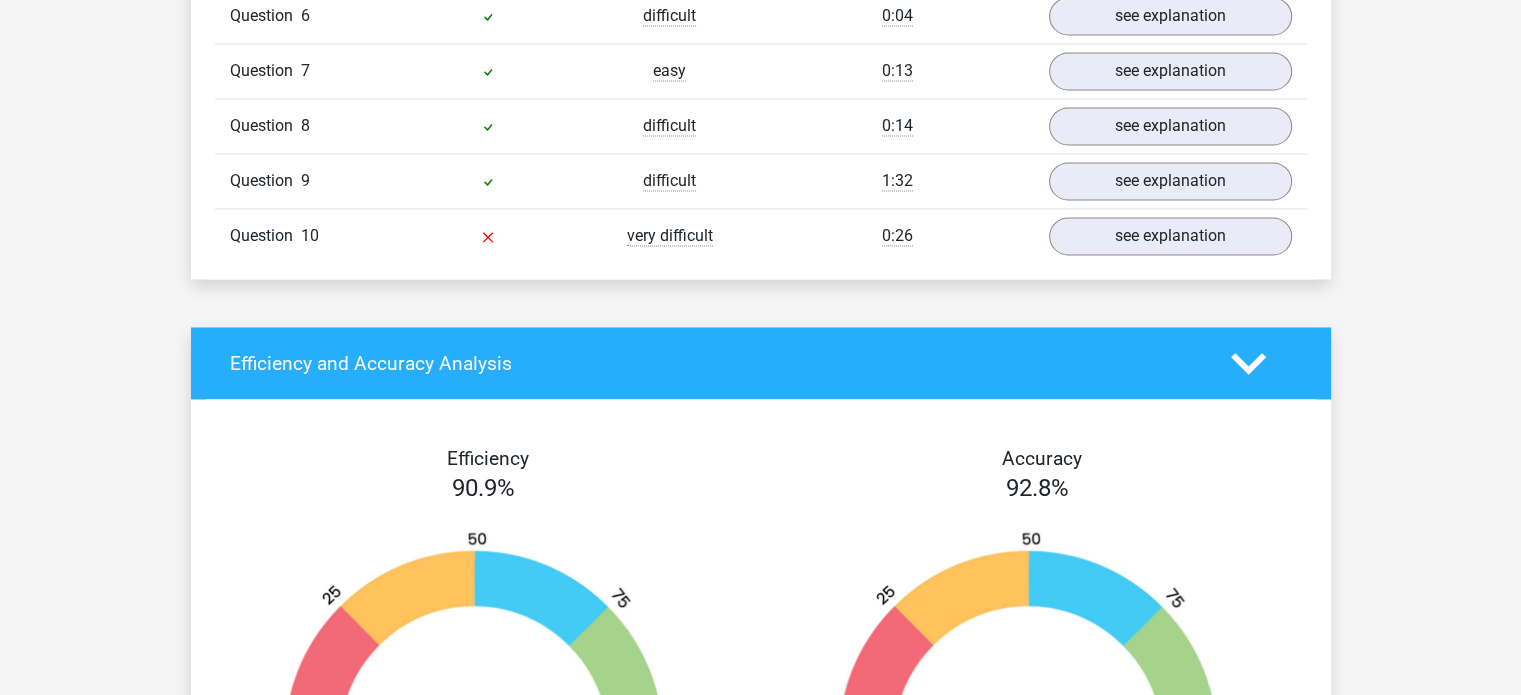 scroll, scrollTop: 3044, scrollLeft: 0, axis: vertical 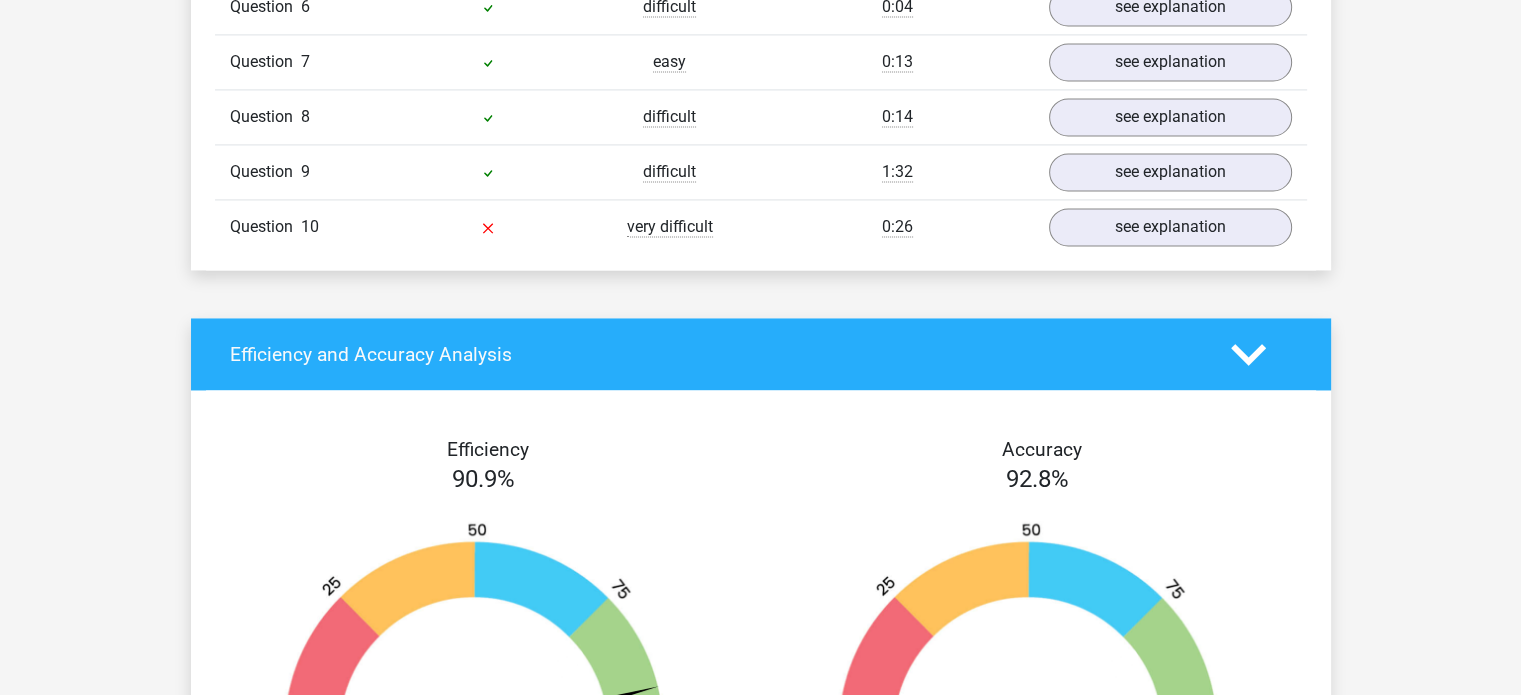 click on "Question
10
very difficult
[TIME]
see explanation" at bounding box center (761, 226) 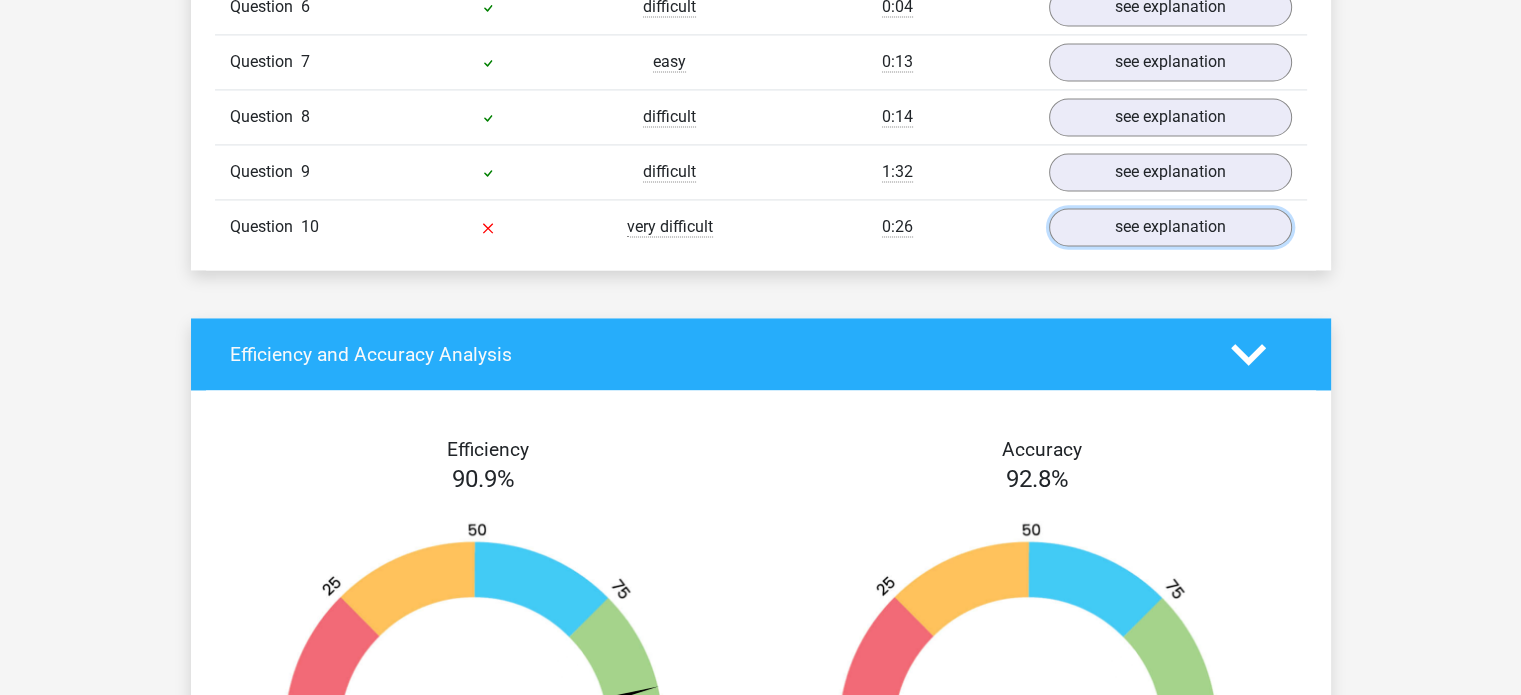 click on "see explanation" at bounding box center [1170, 227] 